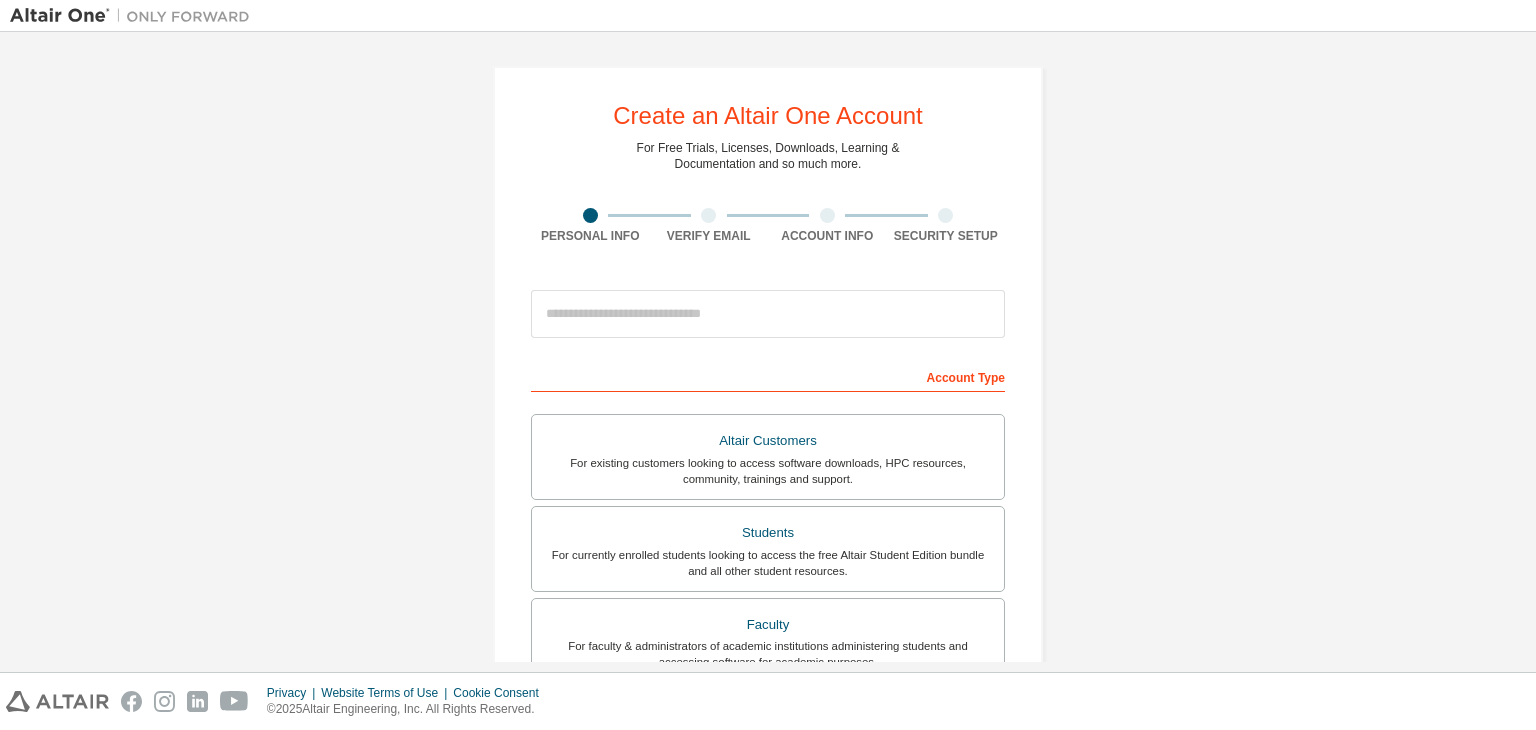 scroll, scrollTop: 0, scrollLeft: 0, axis: both 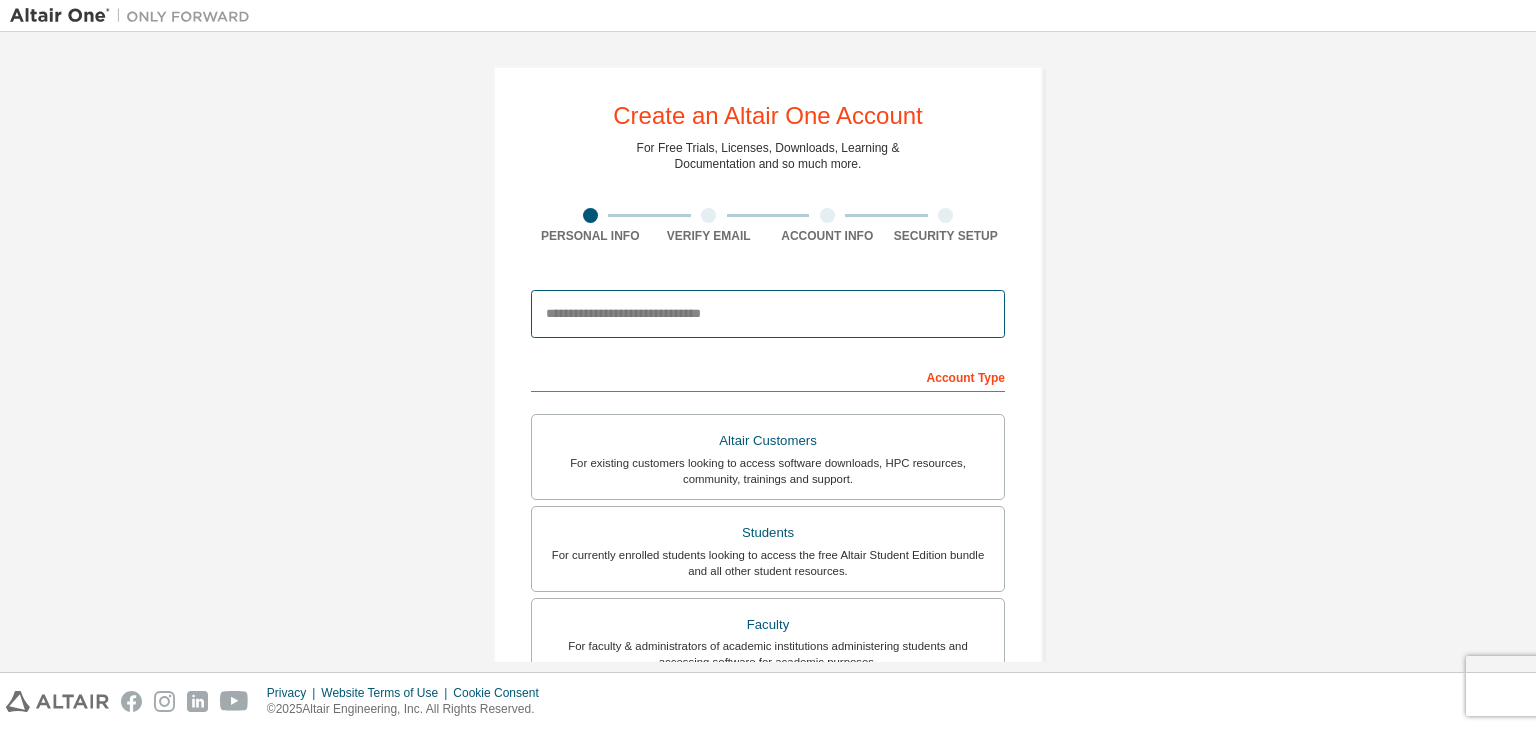 click at bounding box center [768, 314] 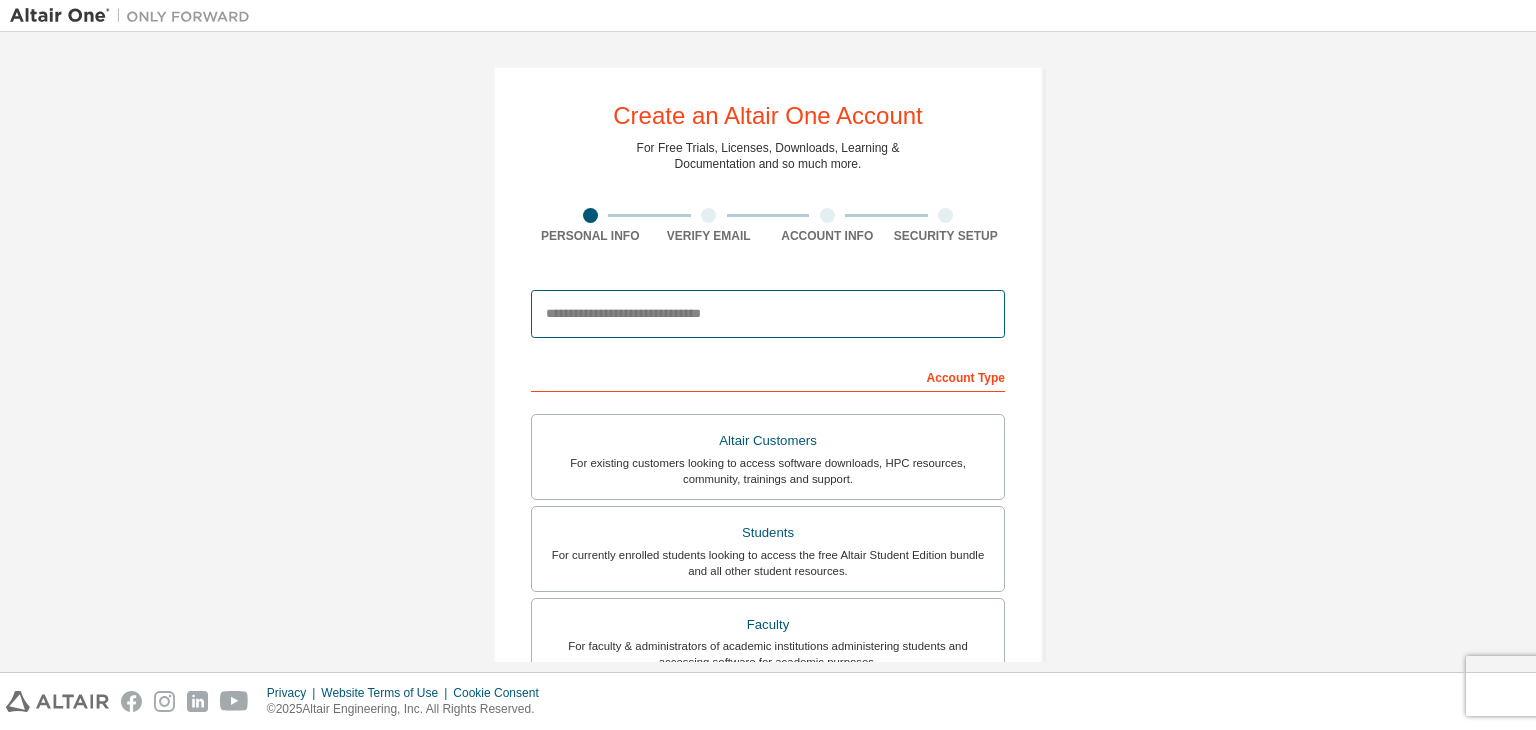 click at bounding box center [768, 314] 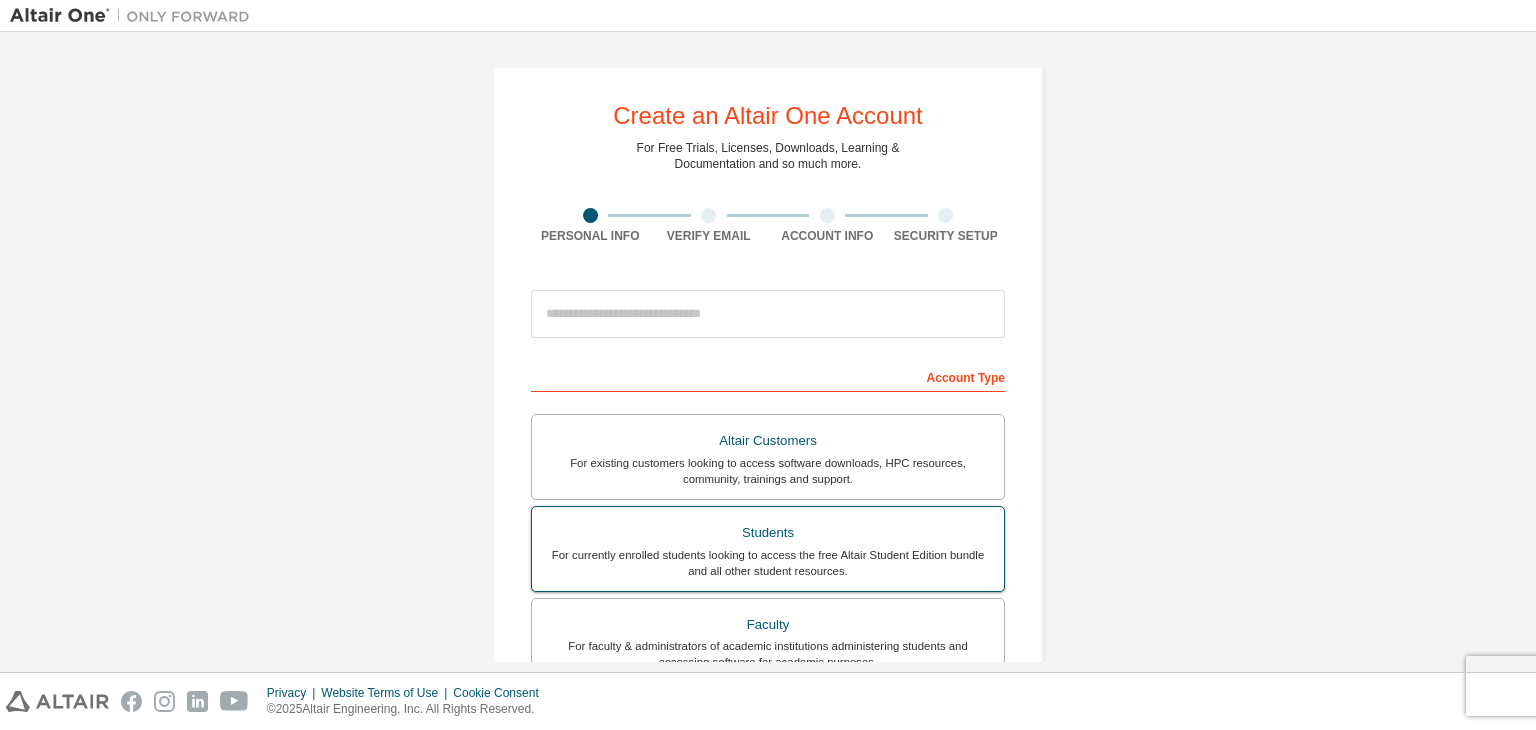 click on "Students" at bounding box center (768, 533) 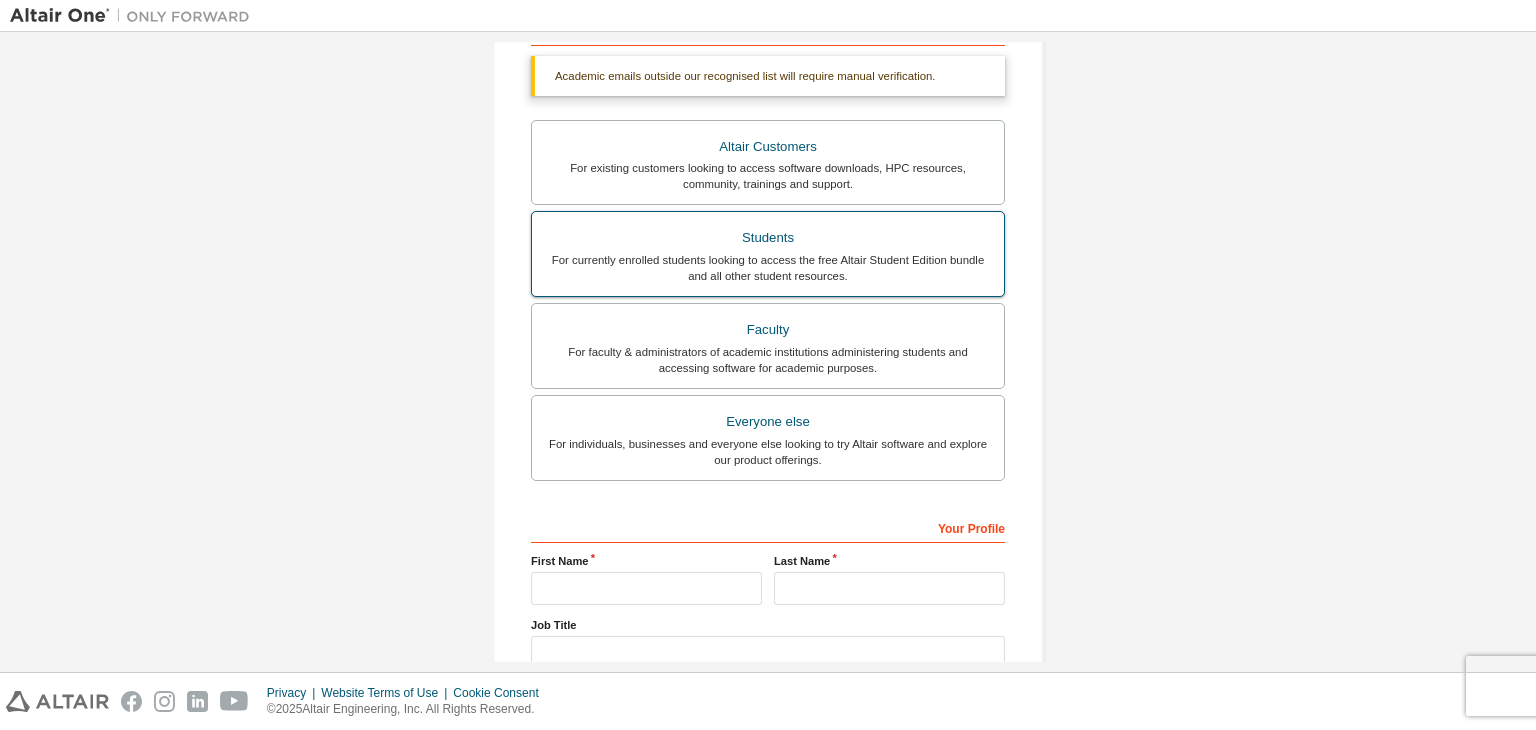 scroll, scrollTop: 410, scrollLeft: 0, axis: vertical 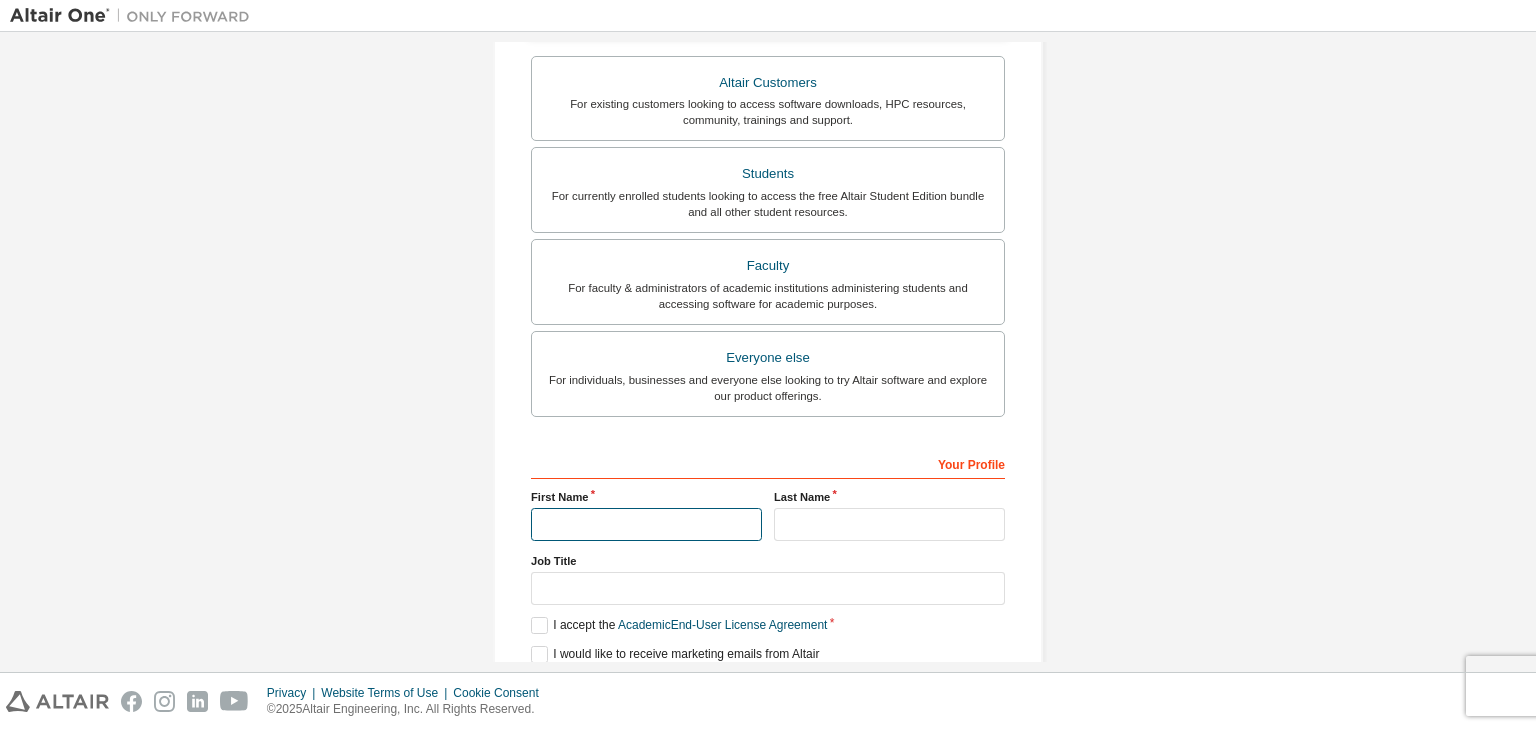 click at bounding box center (646, 524) 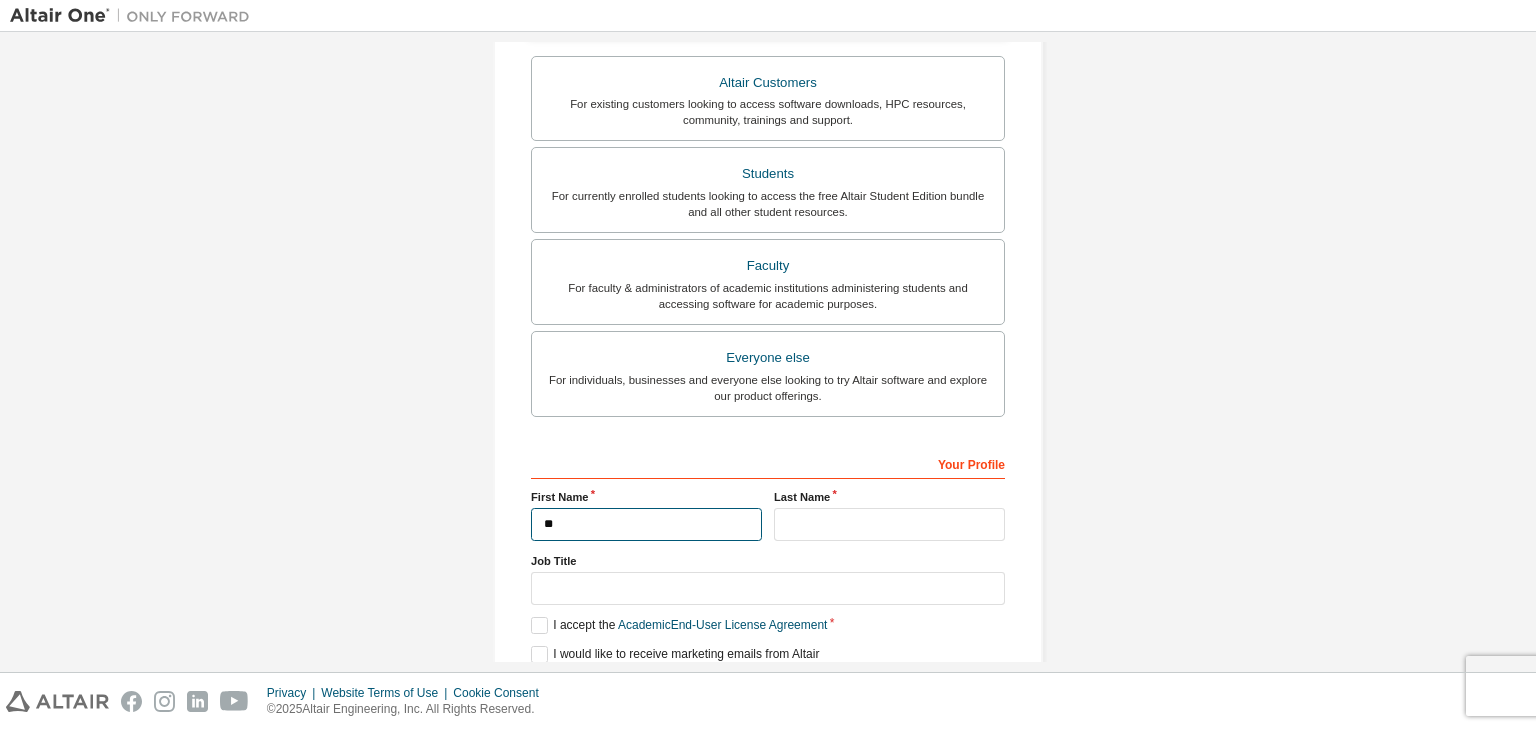 type on "*" 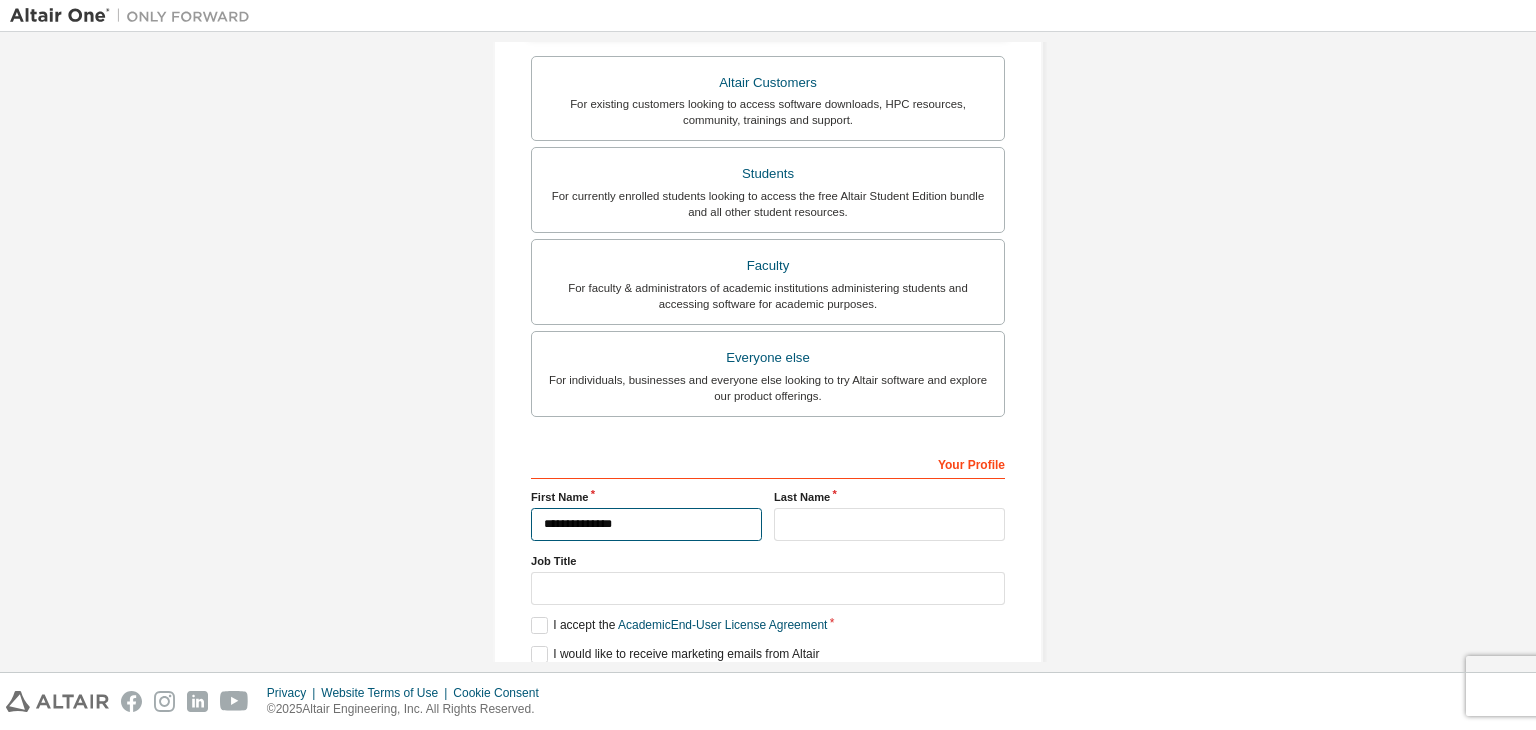 type on "**********" 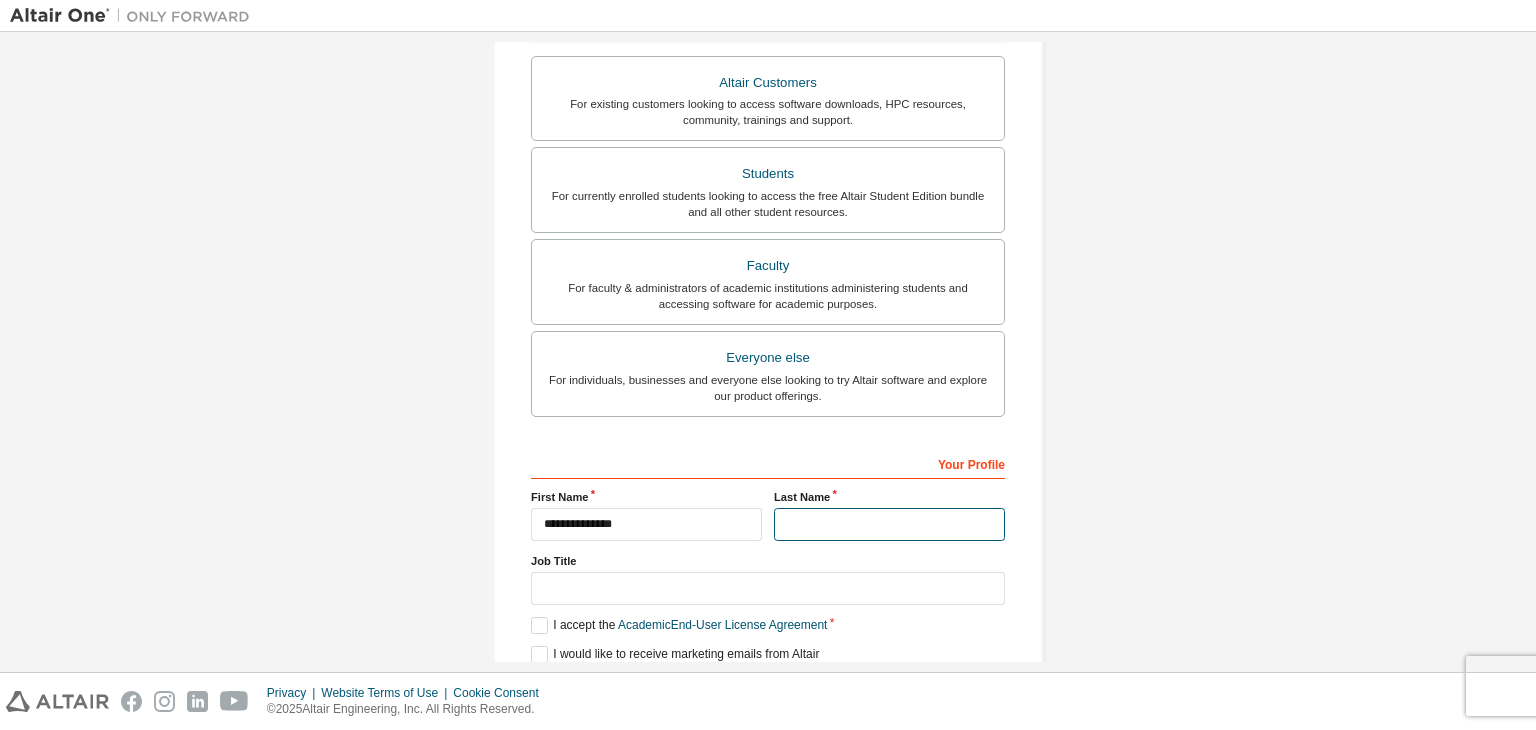 click at bounding box center [889, 524] 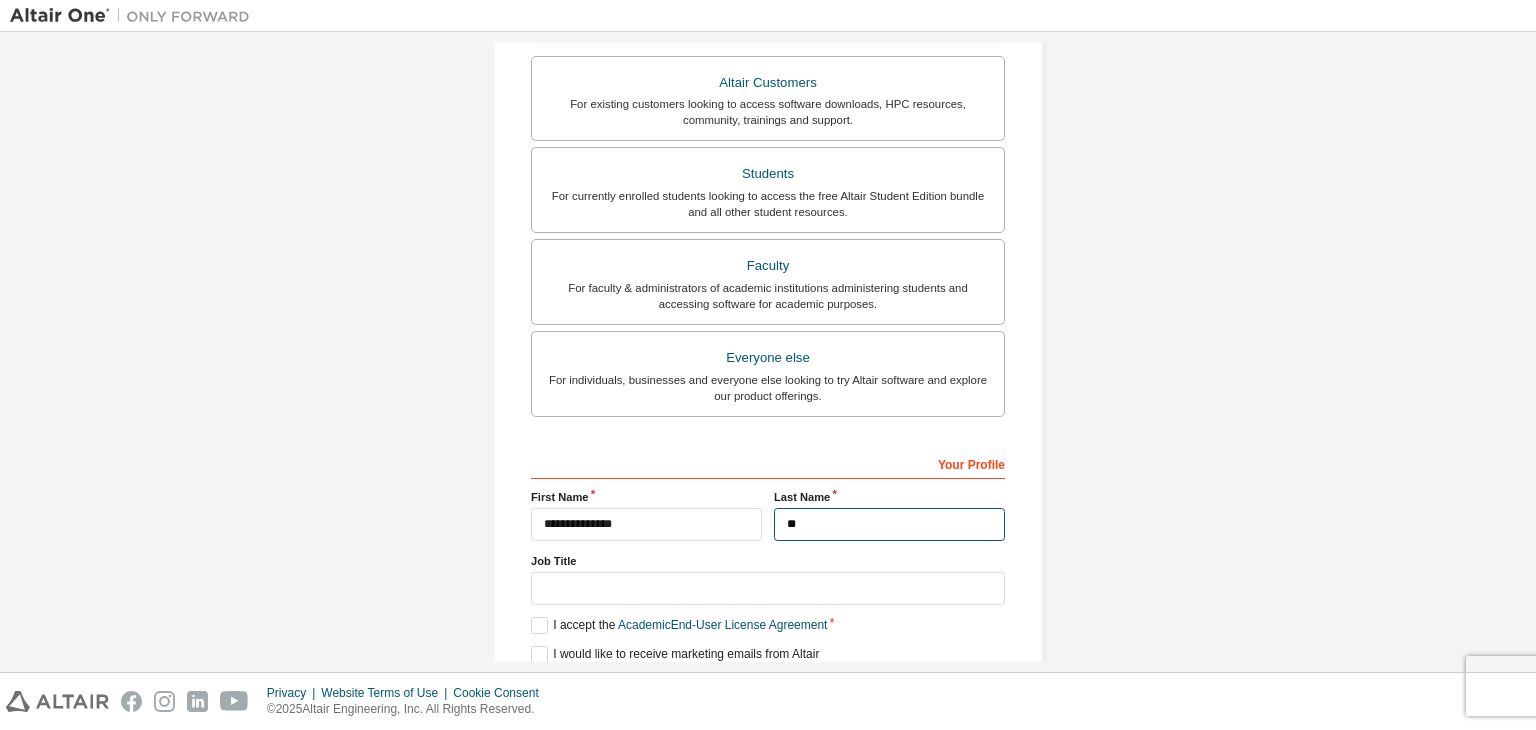 type on "*" 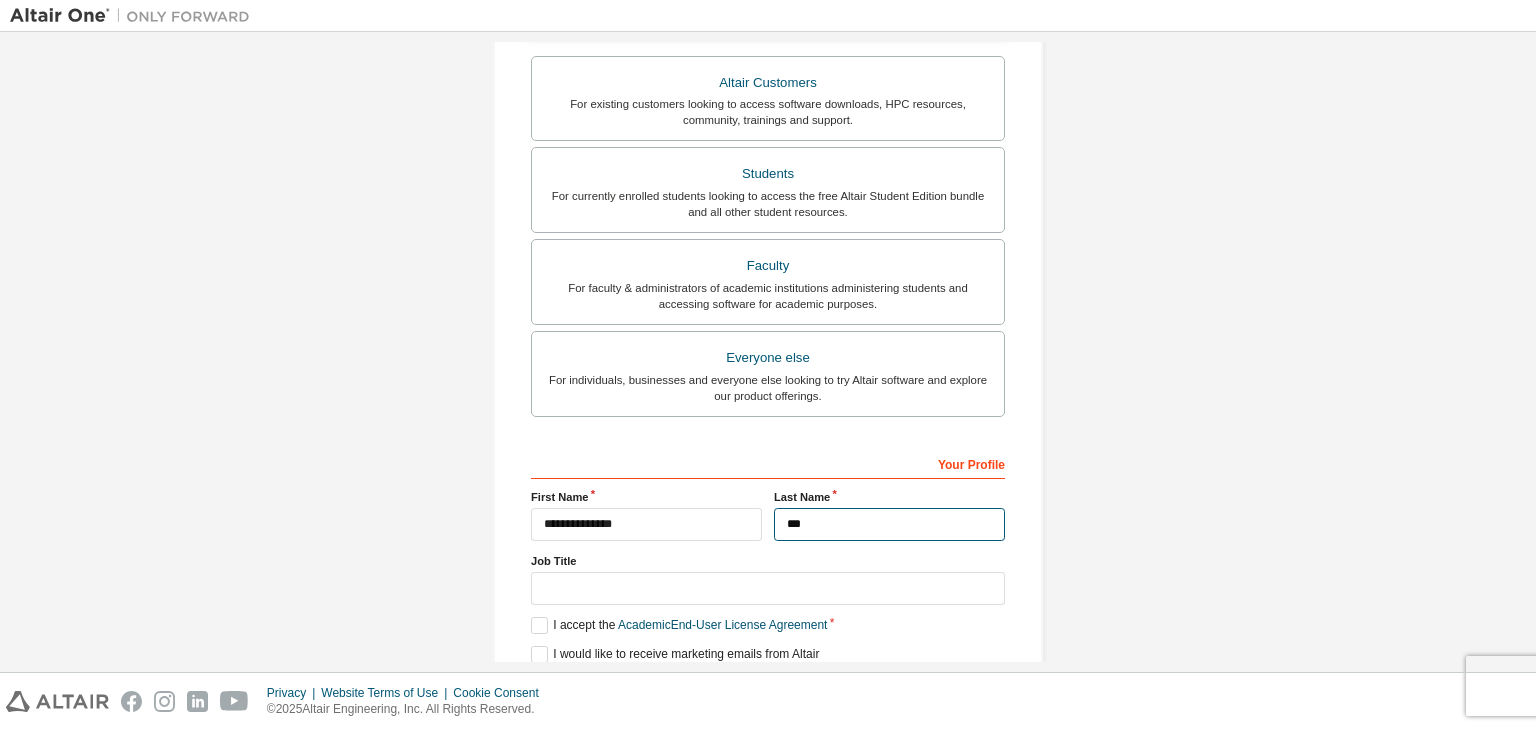type on "***" 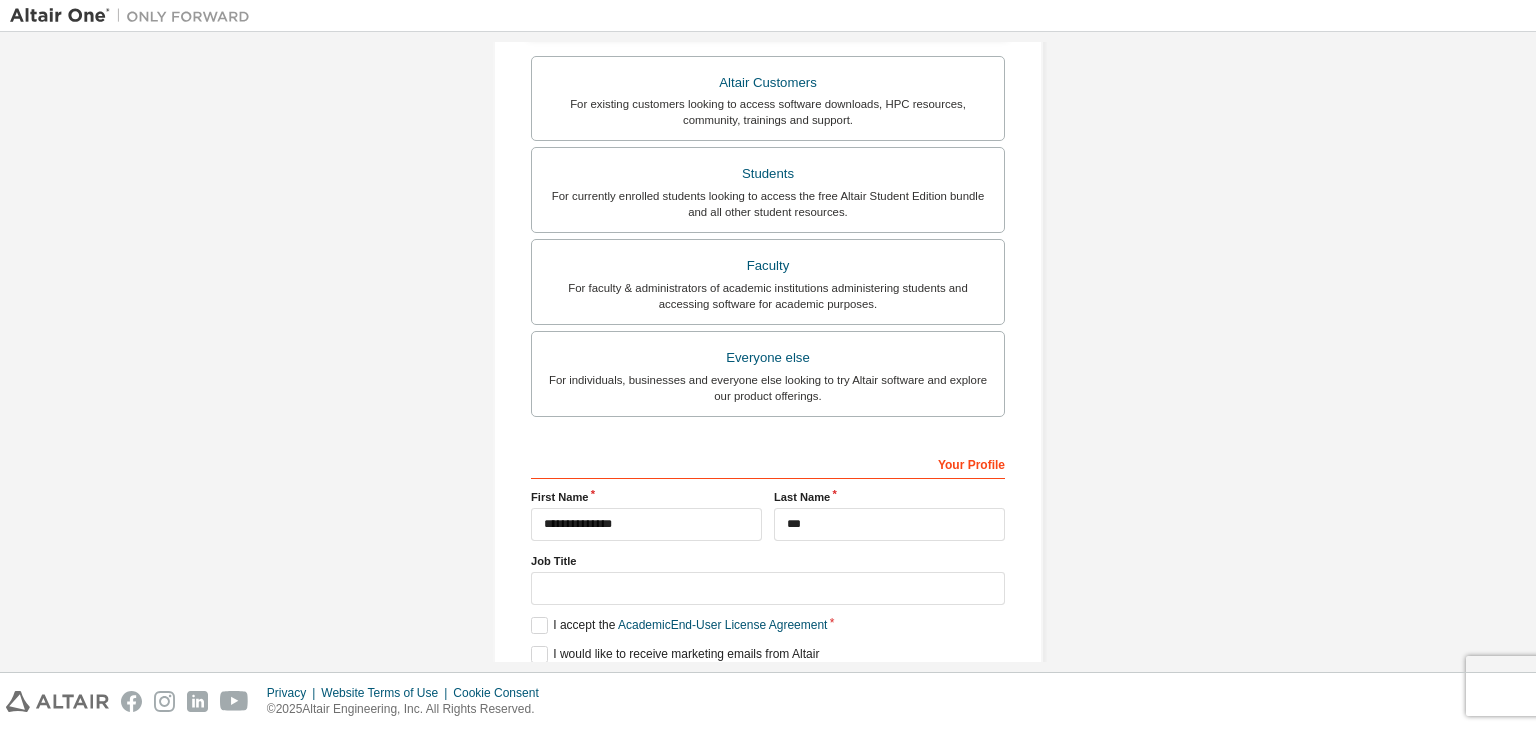 drag, startPoint x: 708, startPoint y: 608, endPoint x: 703, endPoint y: 596, distance: 13 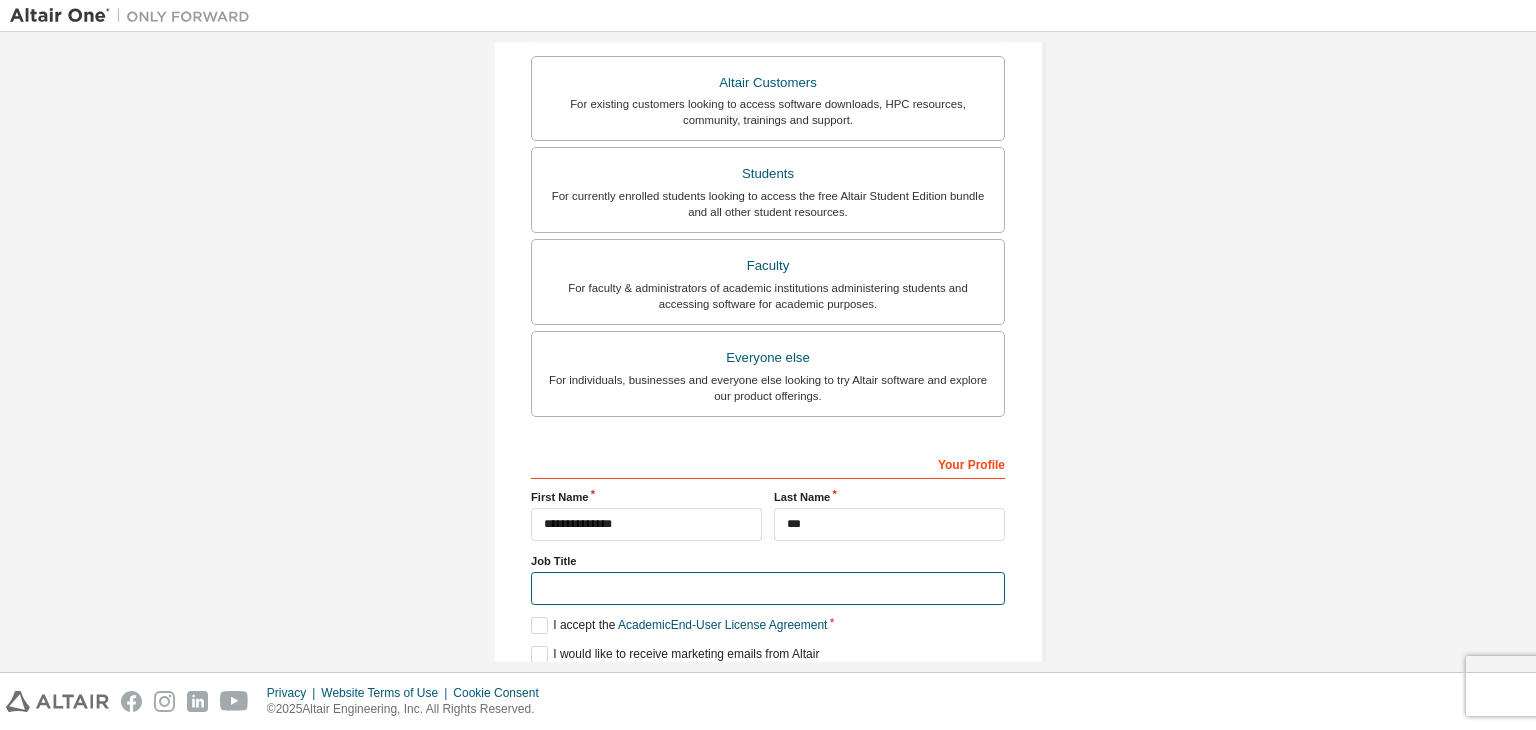 click at bounding box center (768, 588) 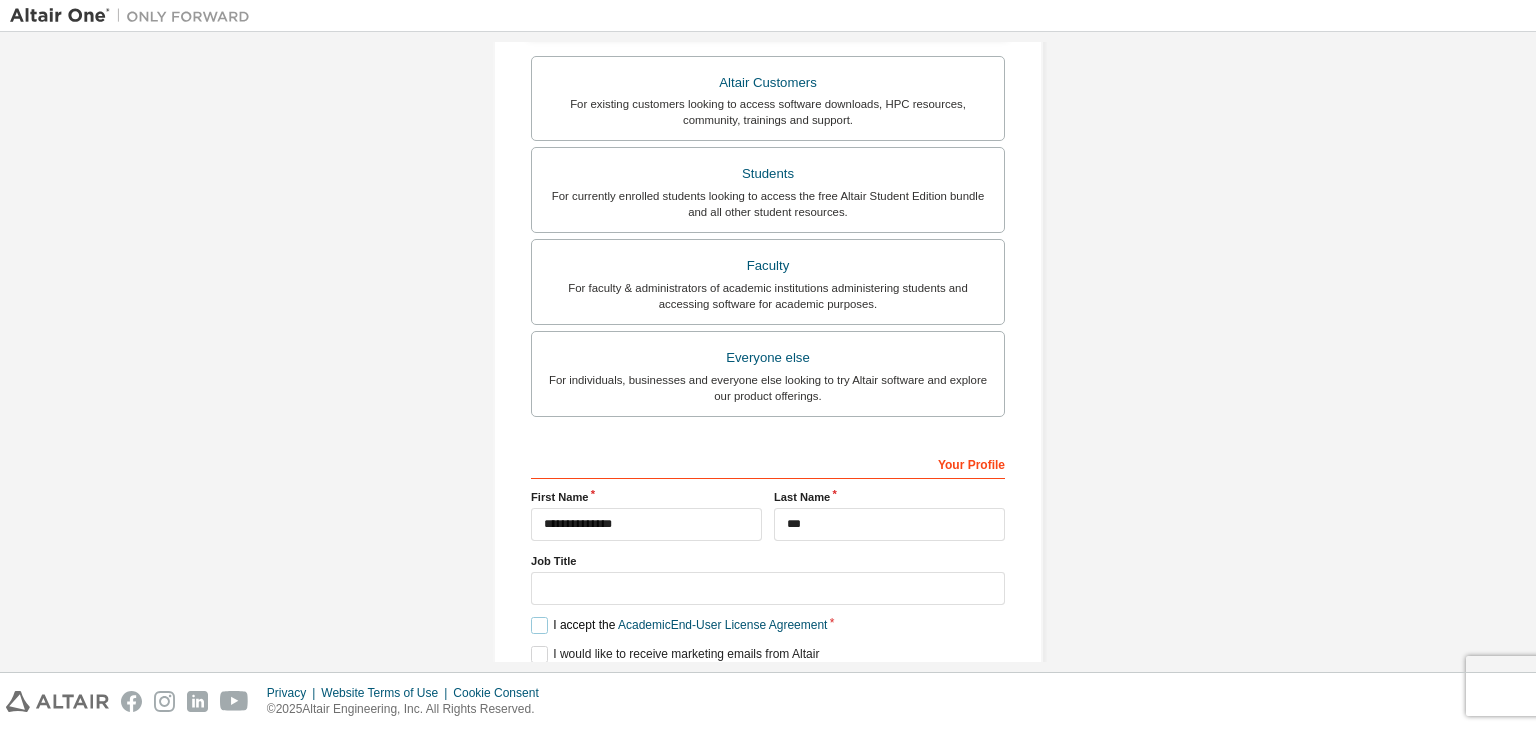 drag, startPoint x: 545, startPoint y: 621, endPoint x: 532, endPoint y: 640, distance: 23.021729 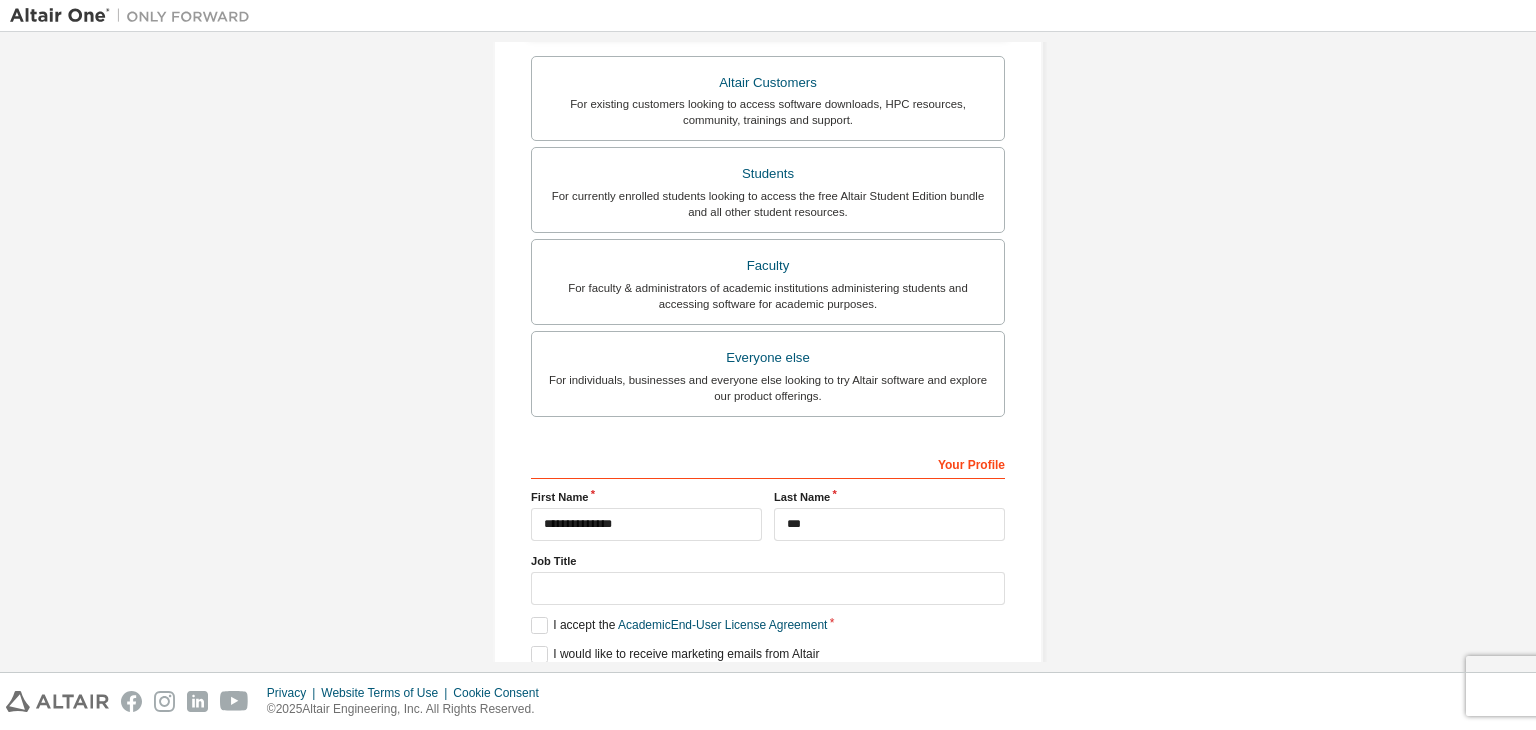 click on "**********" at bounding box center (768, 576) 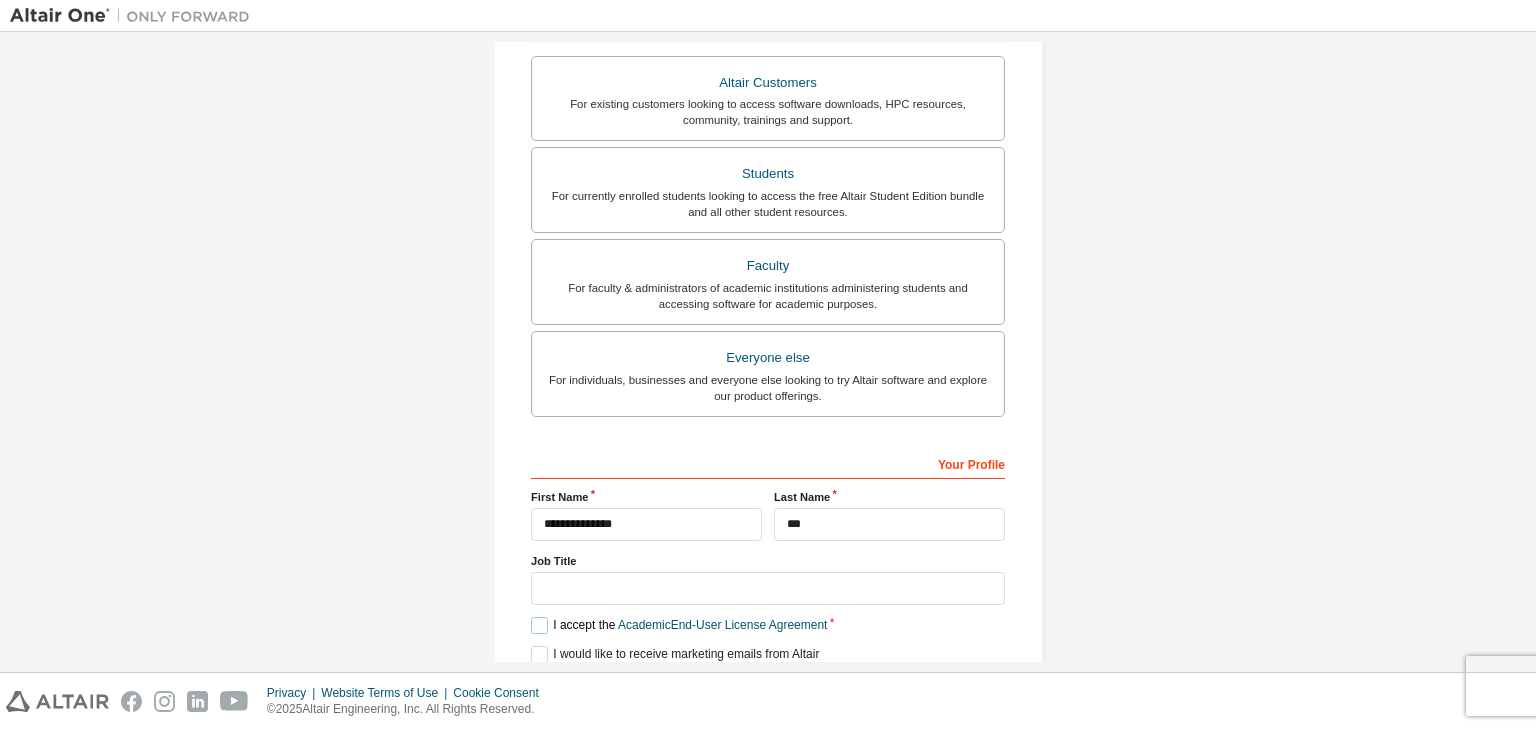 click on "I accept the   Academic   End-User License Agreement" at bounding box center [679, 625] 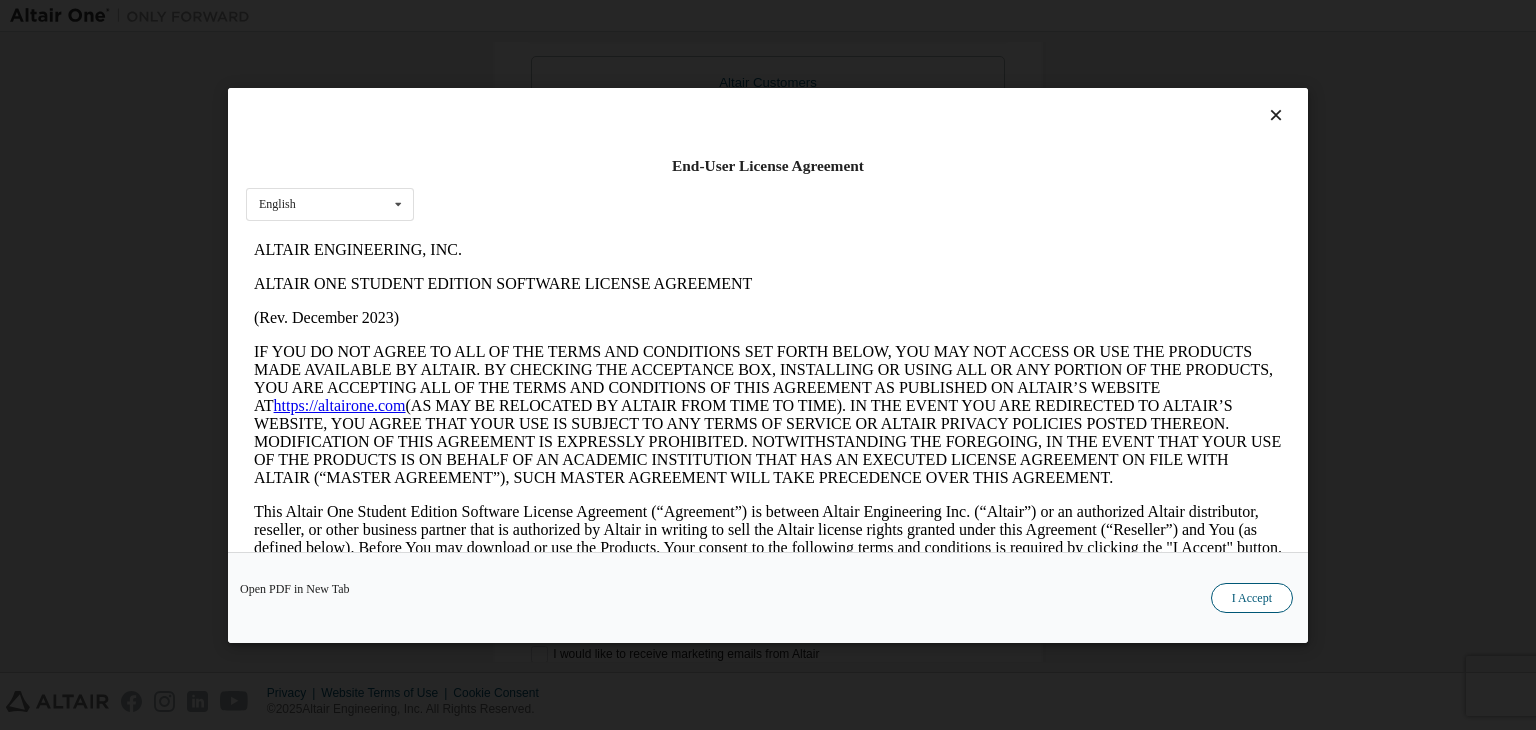 scroll, scrollTop: 0, scrollLeft: 0, axis: both 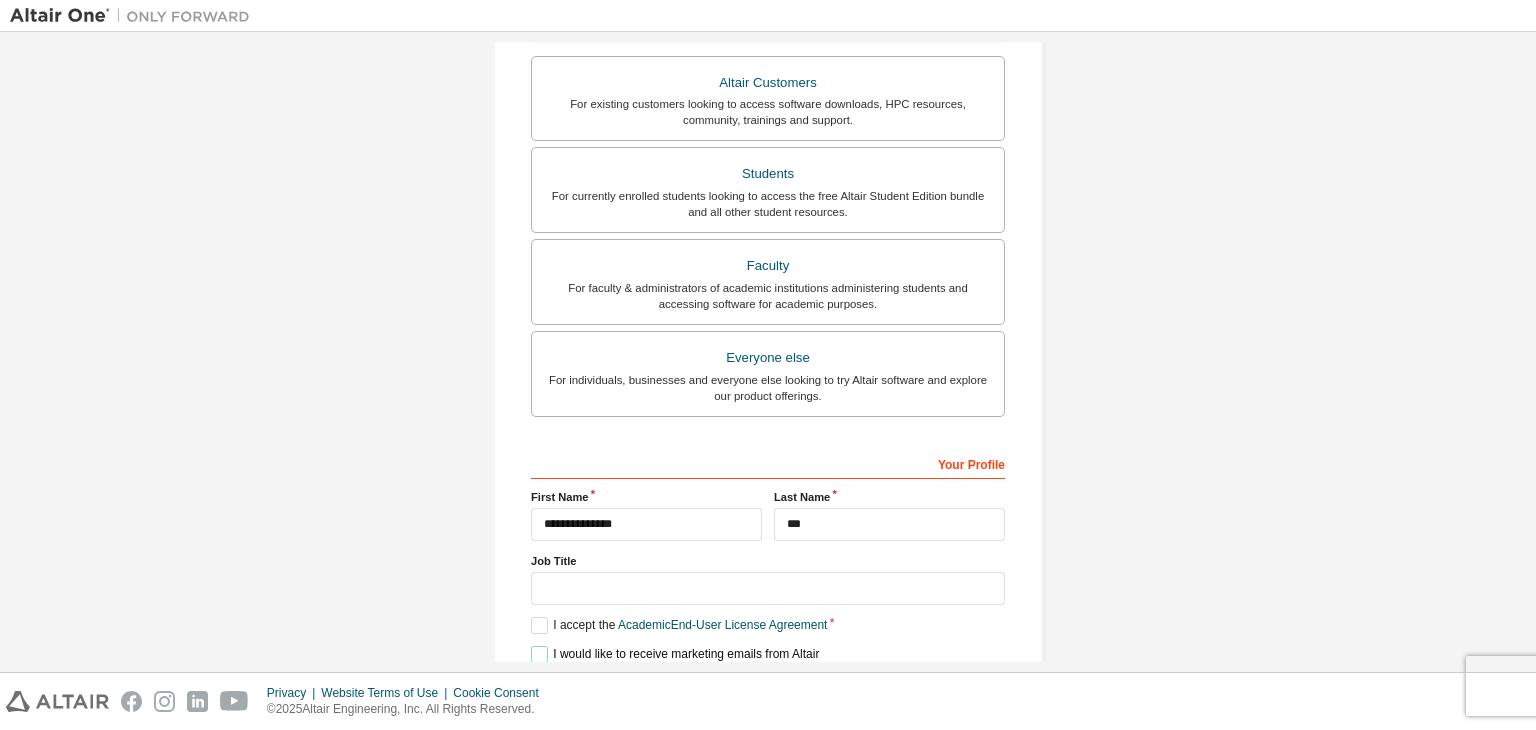 click on "I would like to receive marketing emails from Altair" at bounding box center (675, 654) 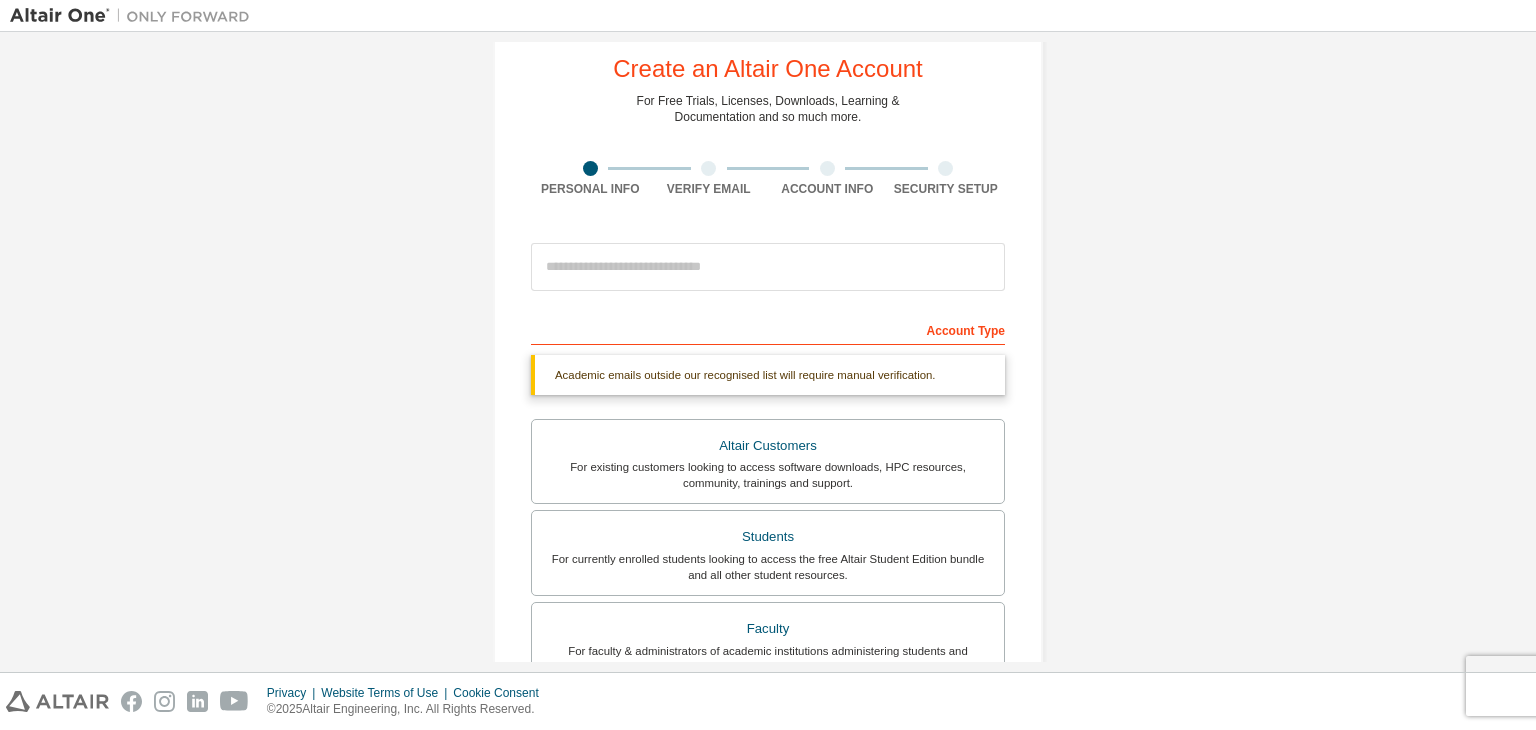 scroll, scrollTop: 46, scrollLeft: 0, axis: vertical 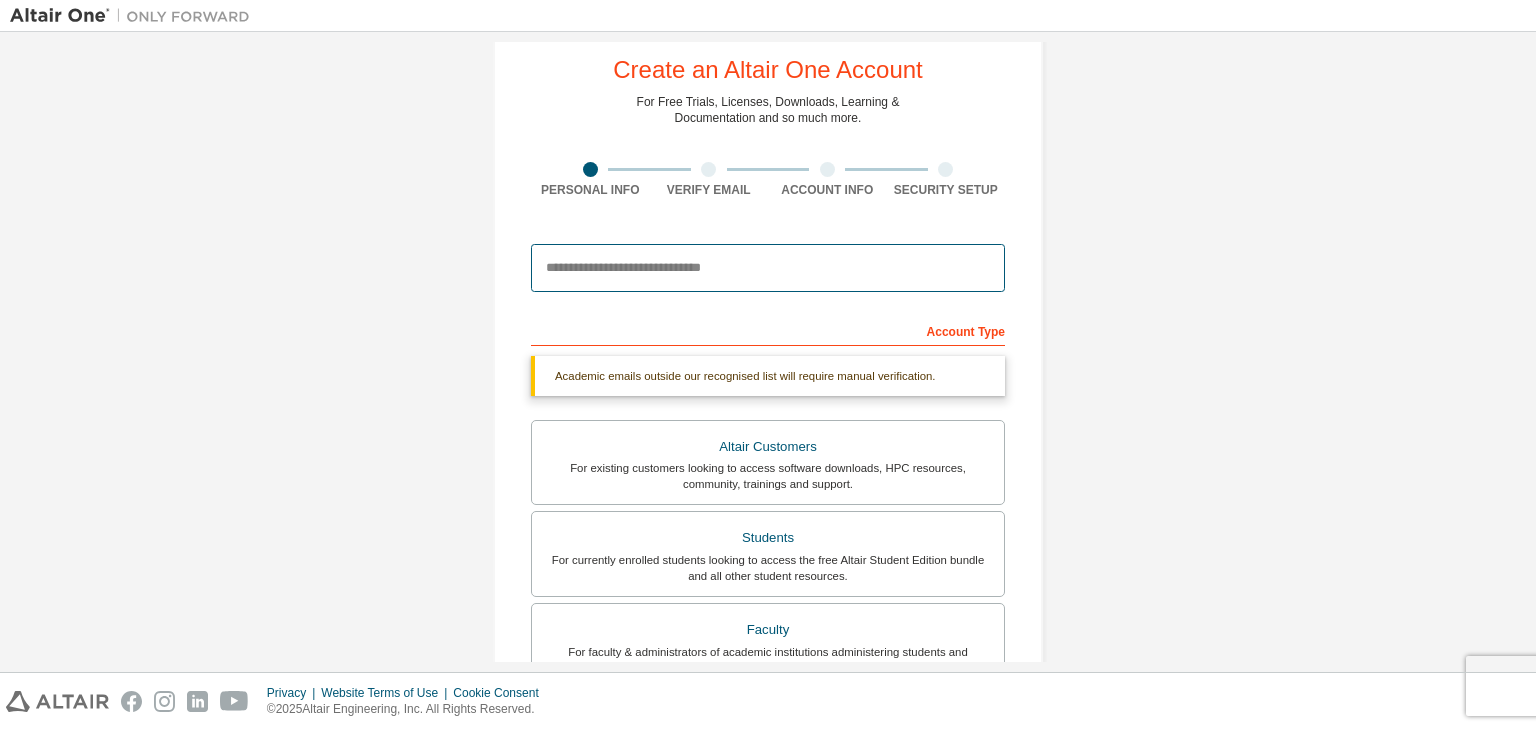 click at bounding box center [768, 268] 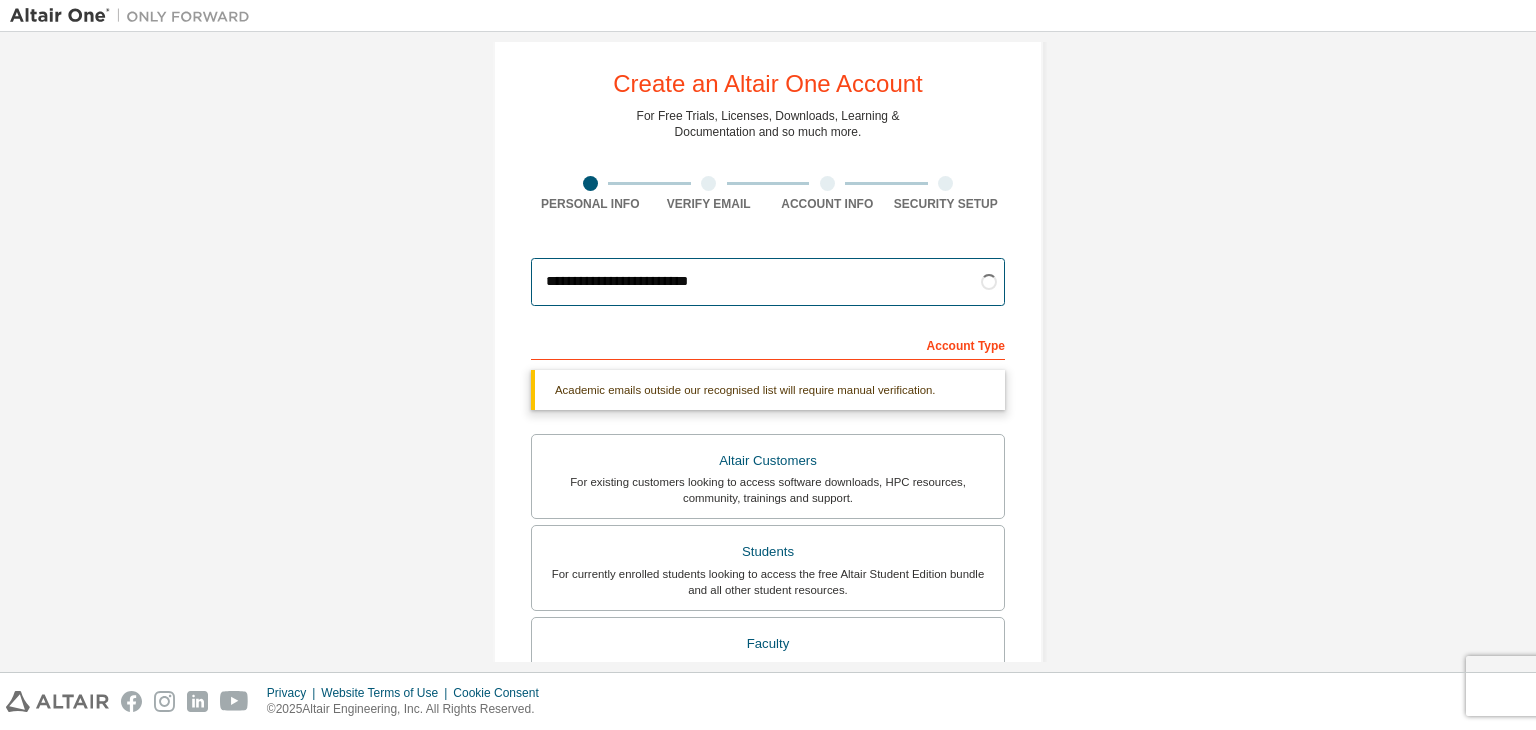 scroll, scrollTop: 0, scrollLeft: 0, axis: both 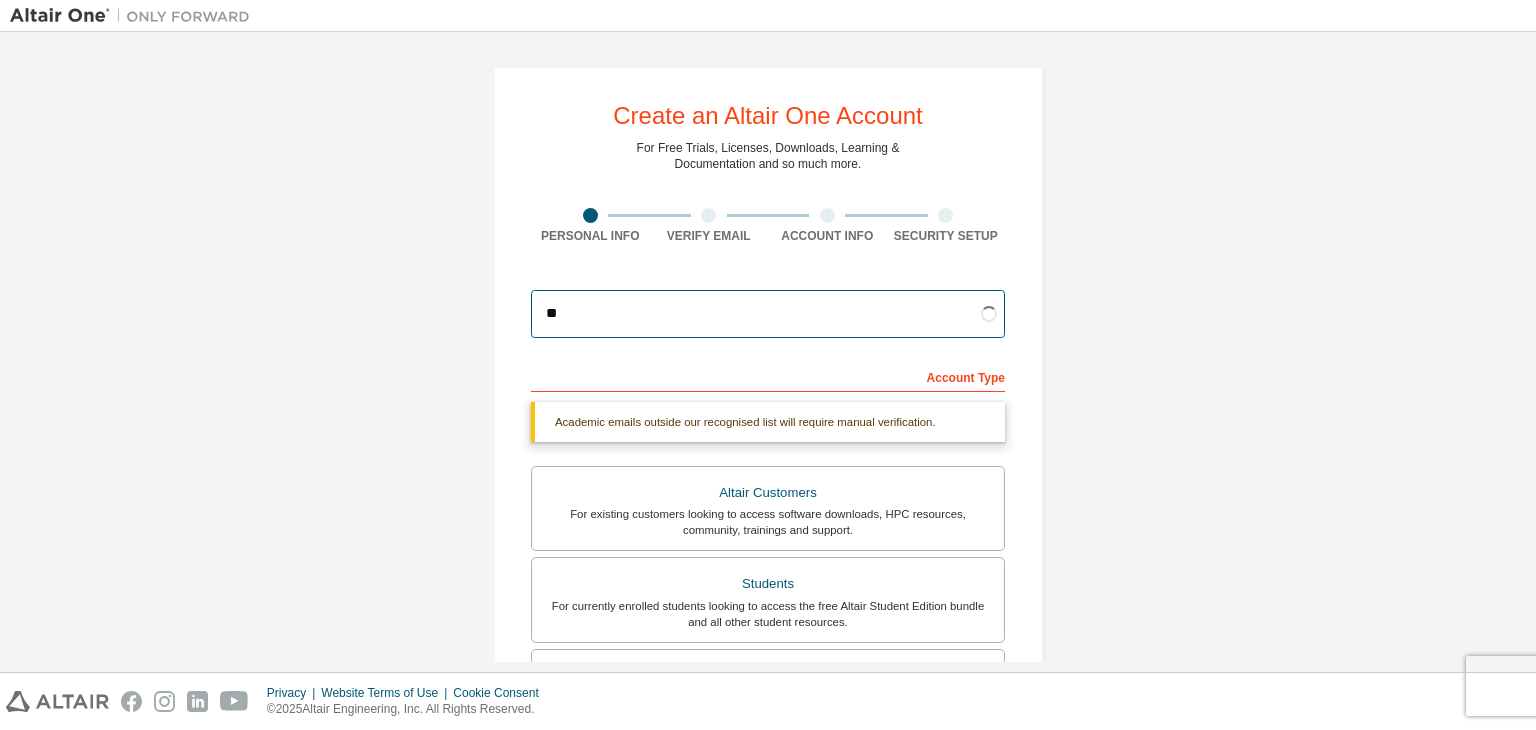 type on "*" 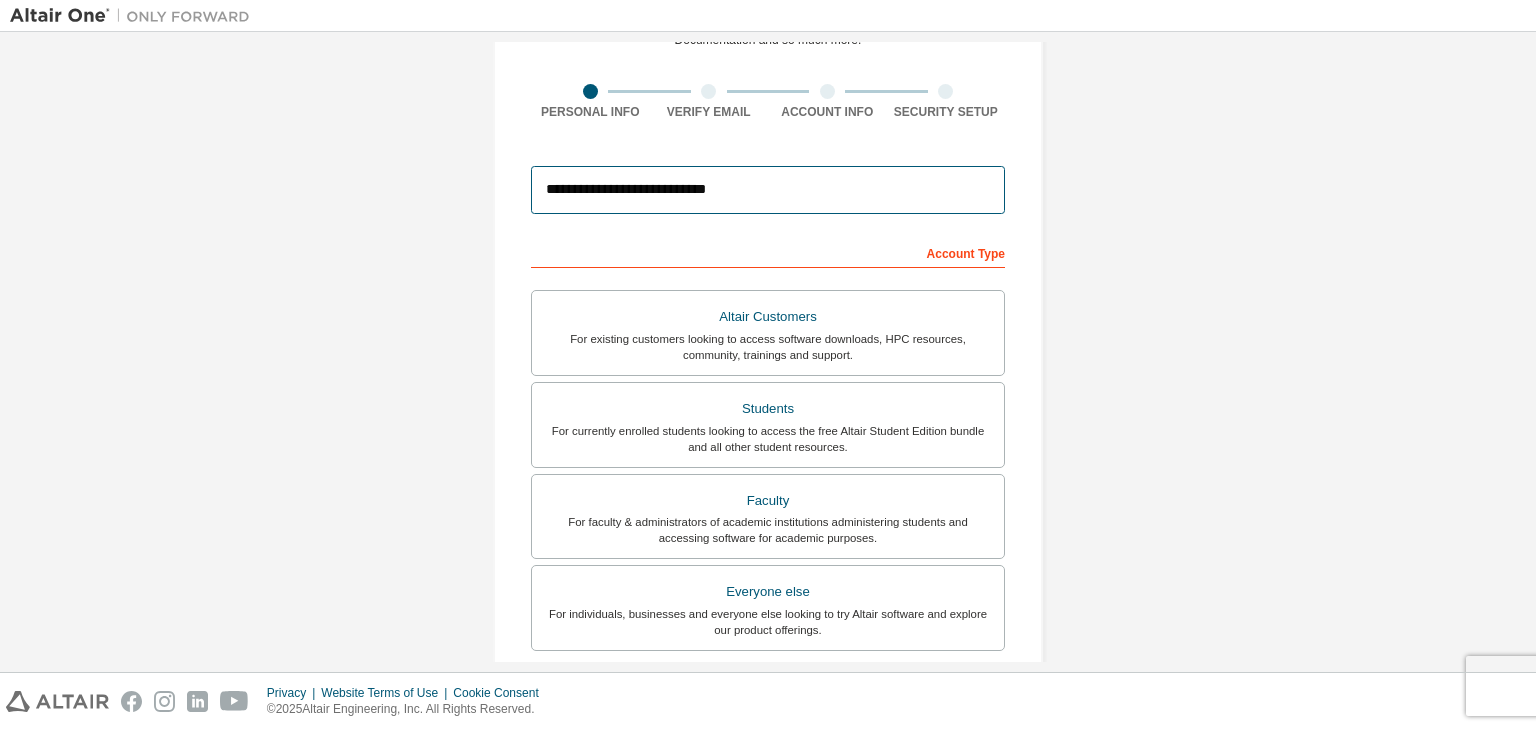 scroll, scrollTop: 435, scrollLeft: 0, axis: vertical 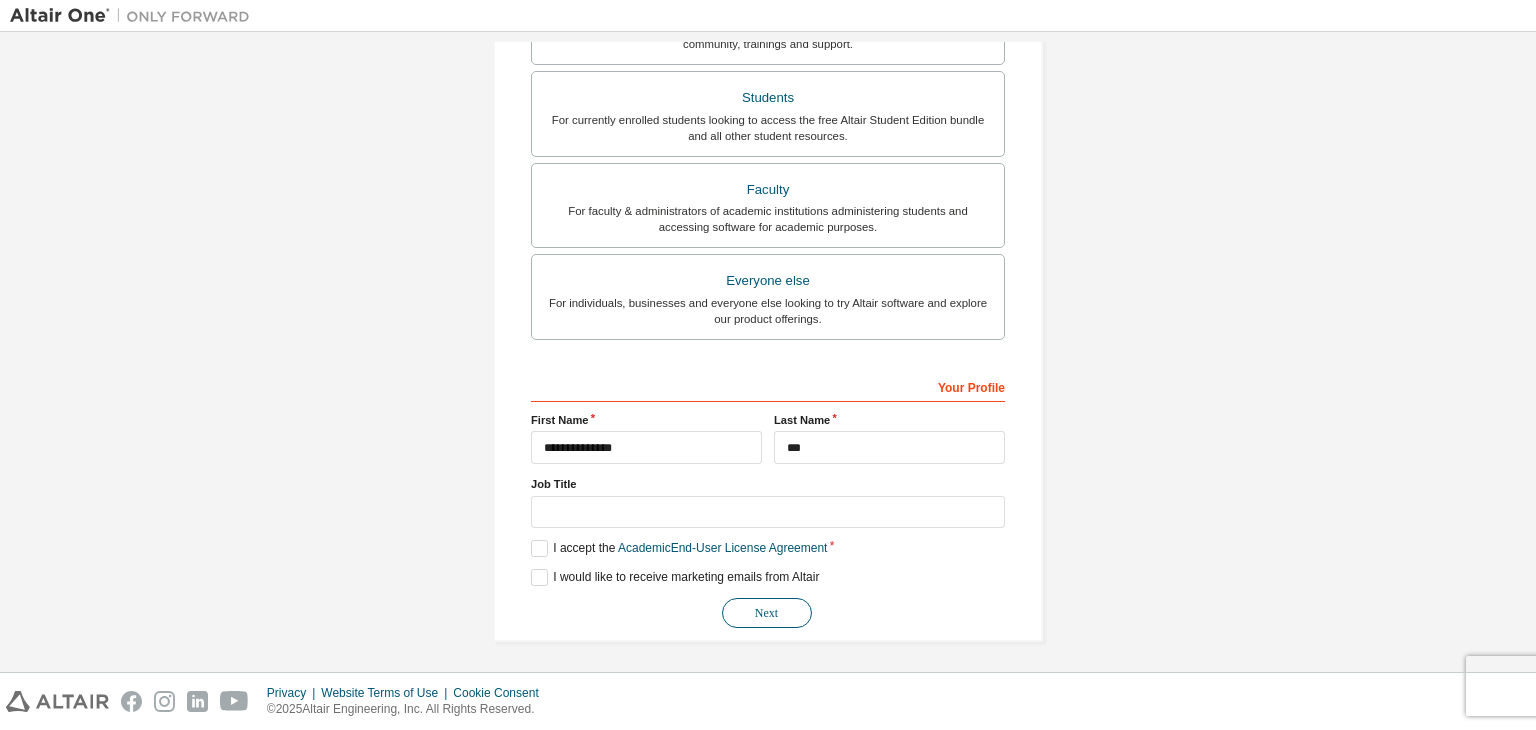 type on "**********" 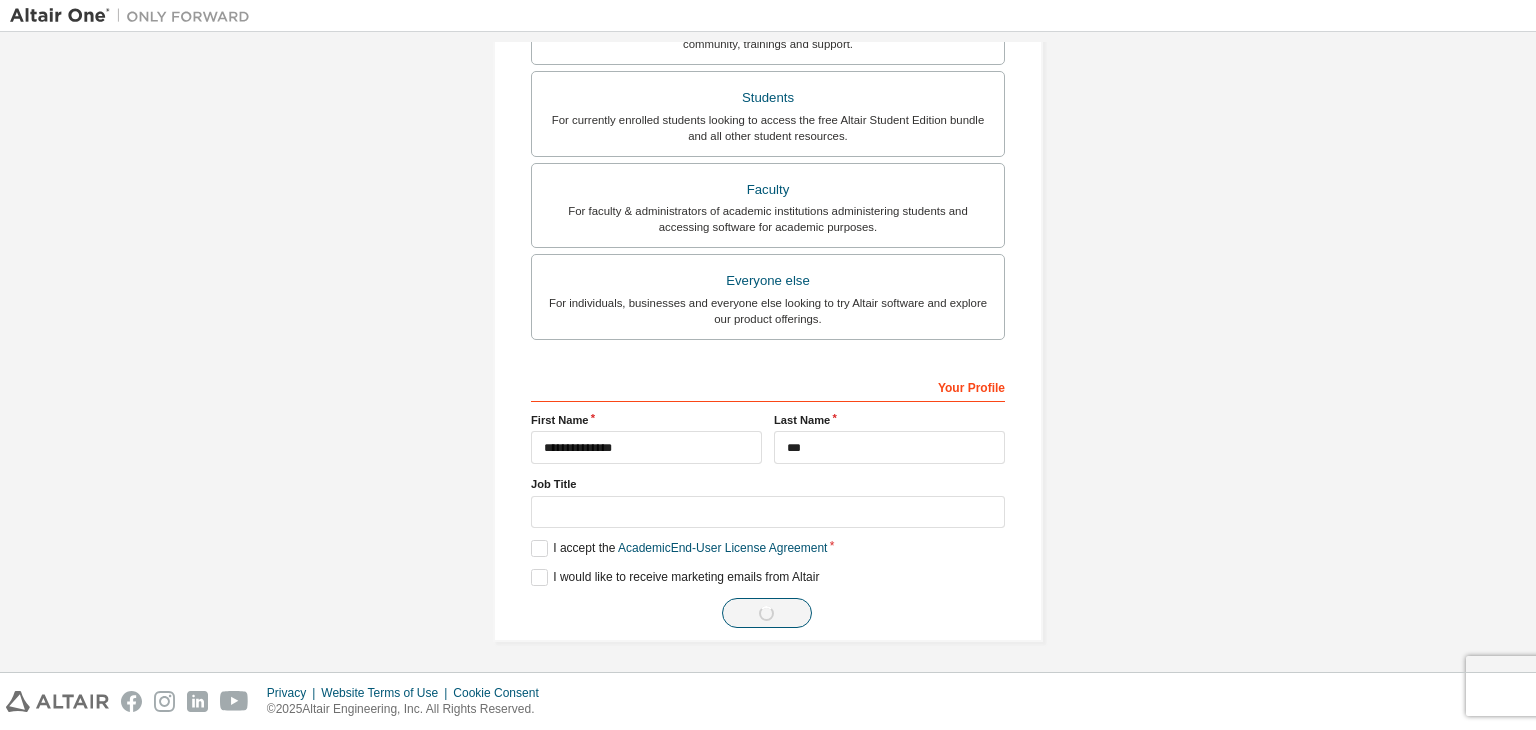 click on "Next" at bounding box center (768, 613) 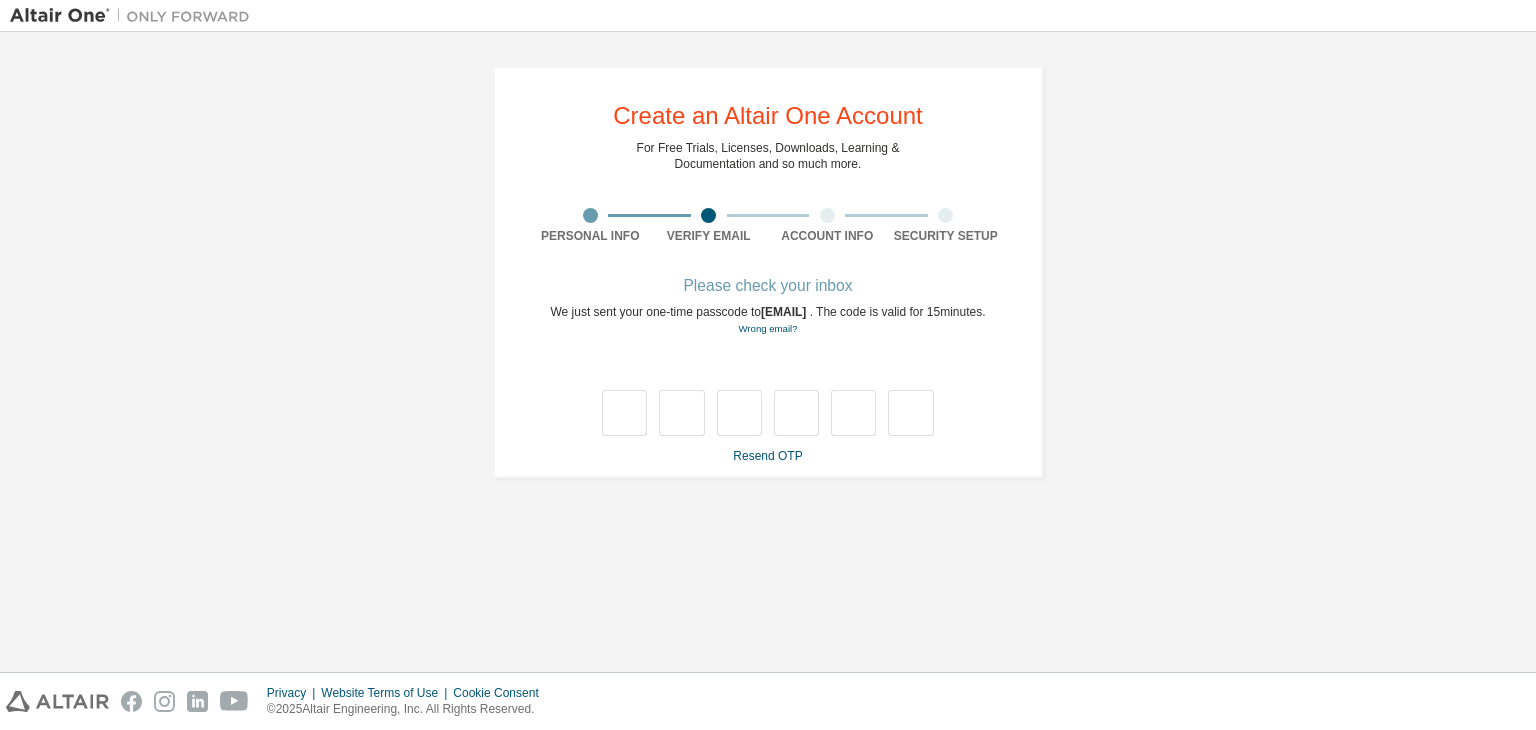 scroll, scrollTop: 0, scrollLeft: 0, axis: both 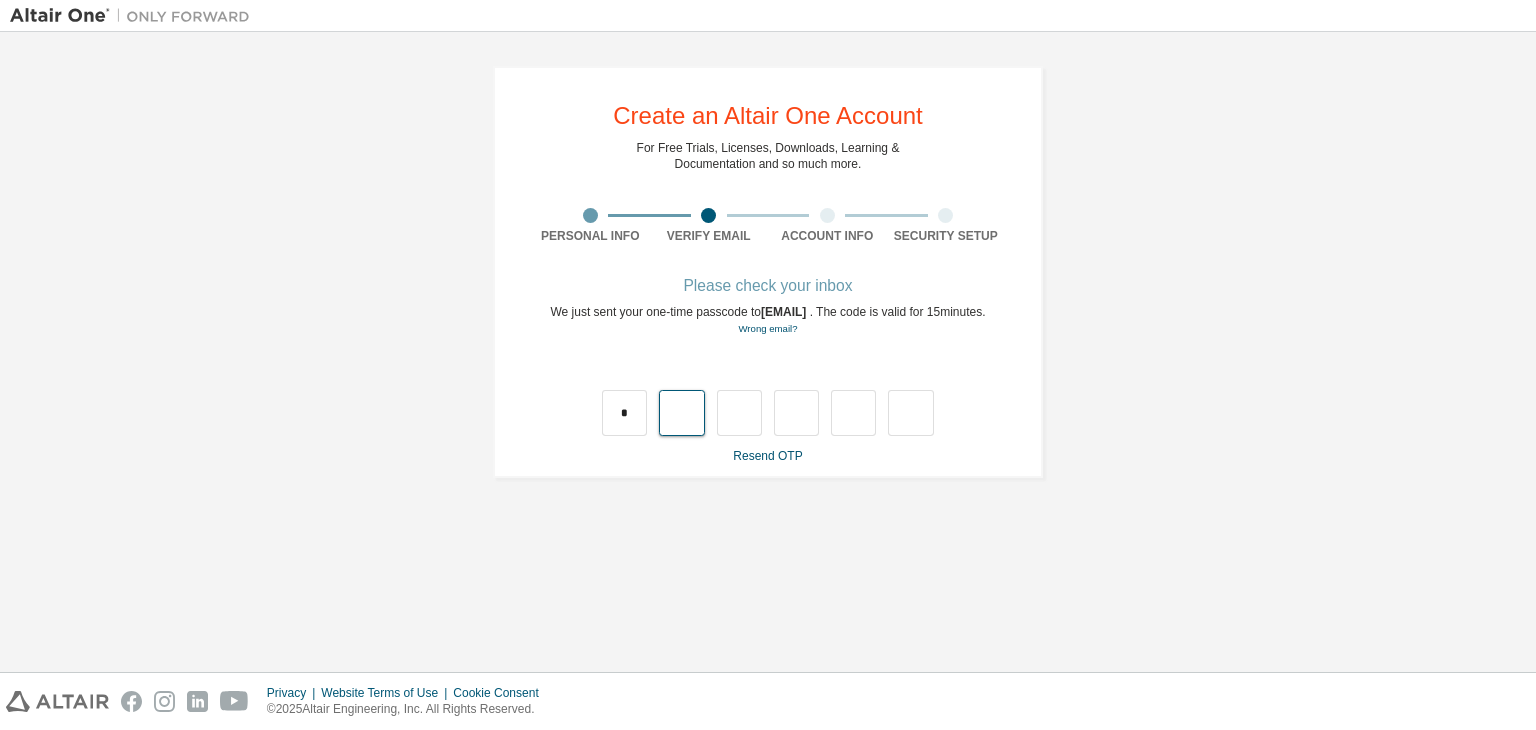 type on "*" 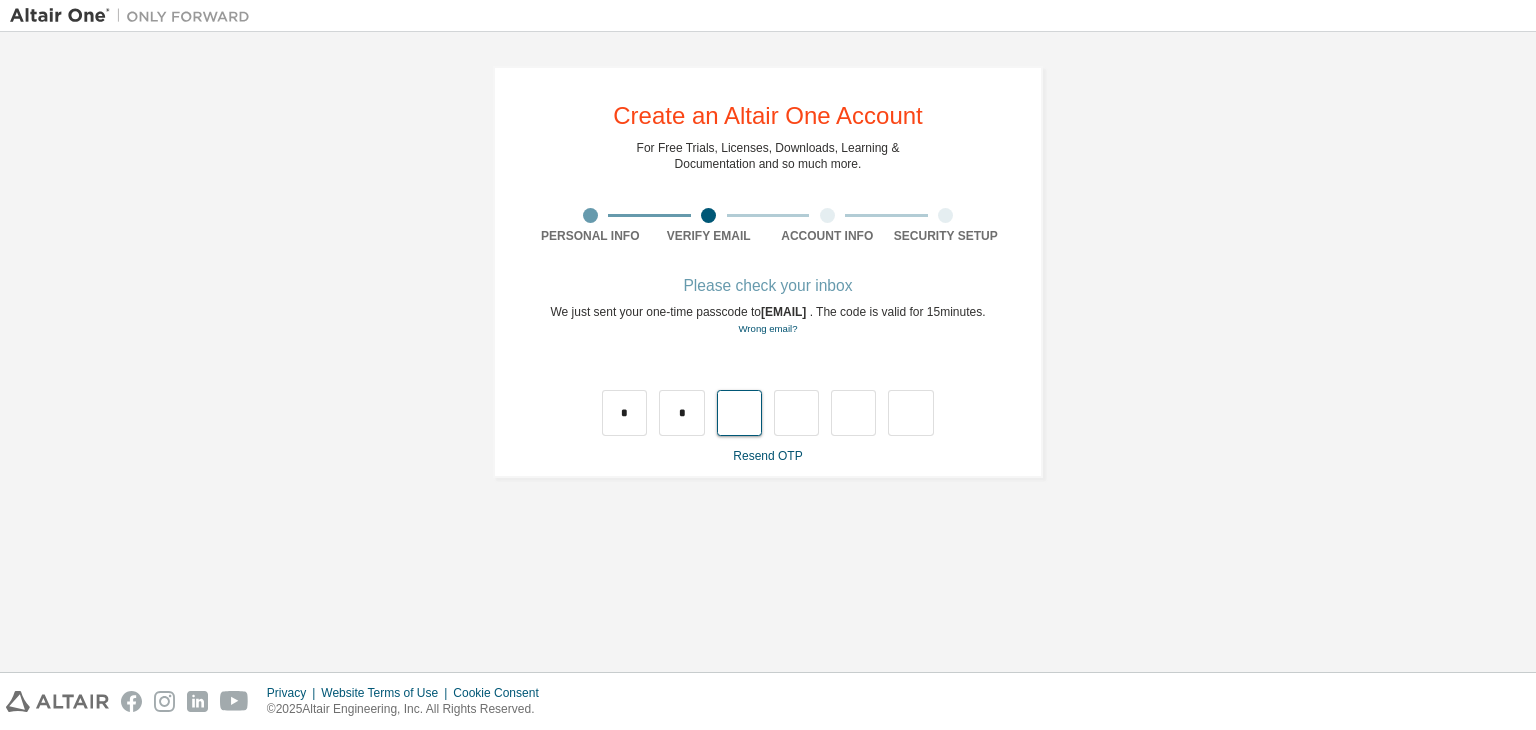 type on "*" 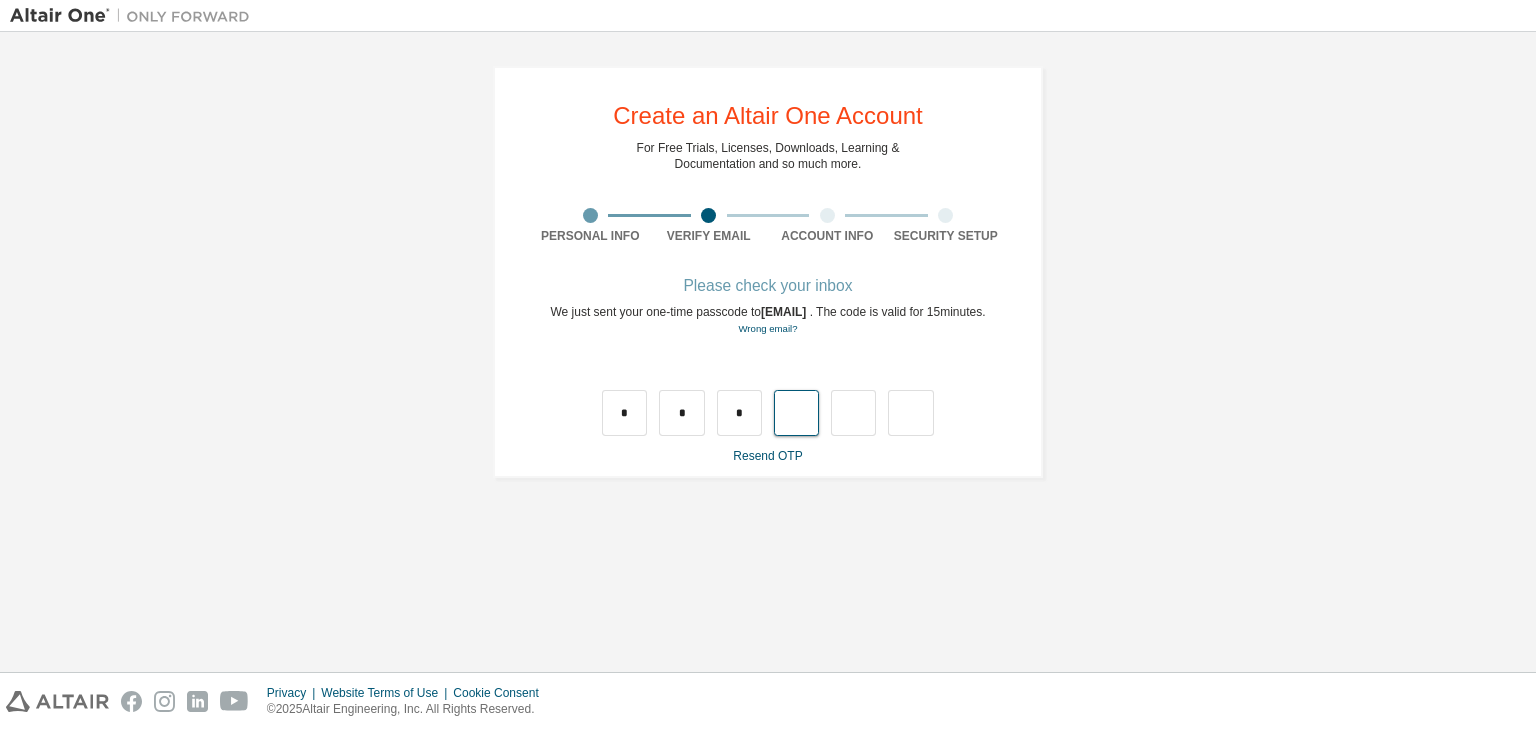 type on "*" 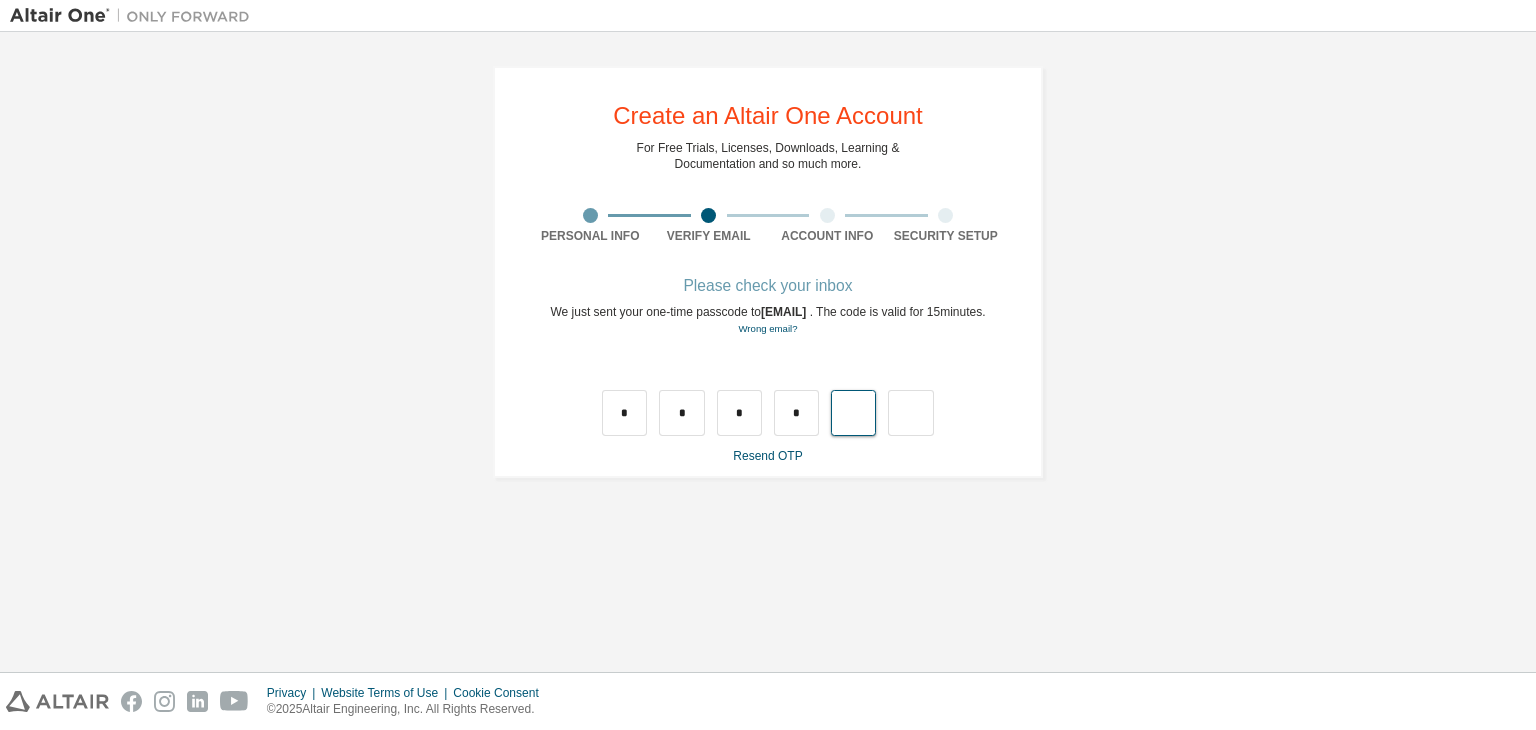 type on "*" 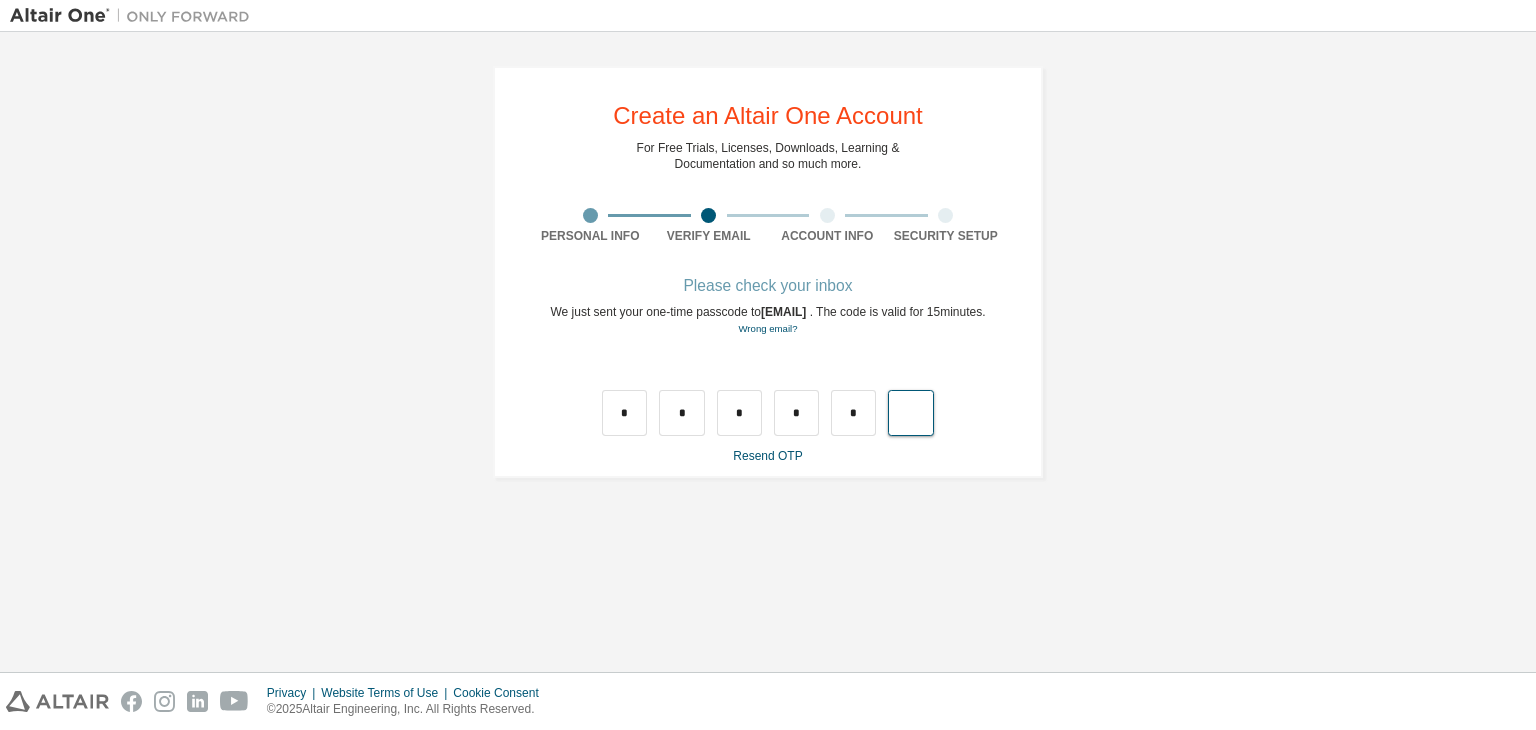 type on "*" 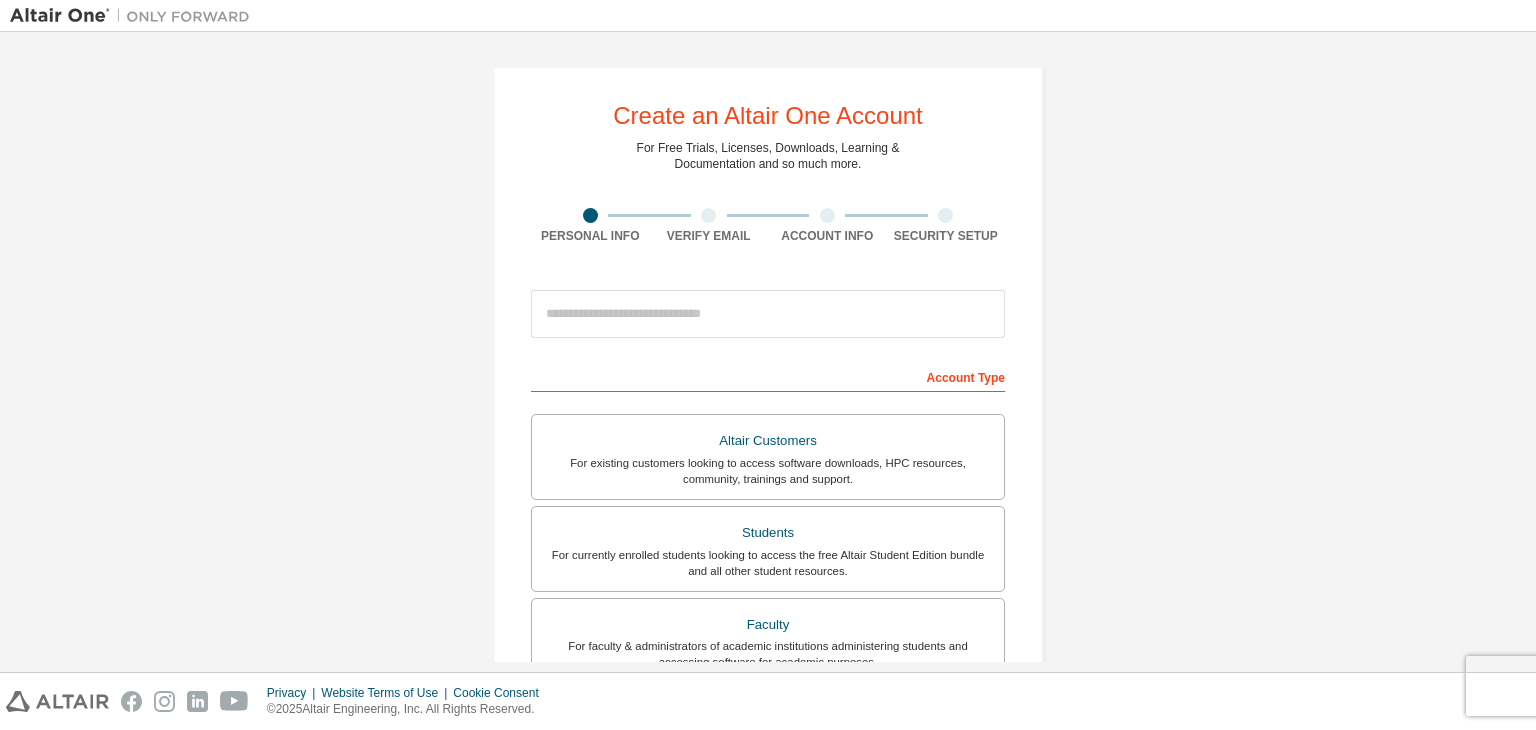 scroll, scrollTop: 0, scrollLeft: 0, axis: both 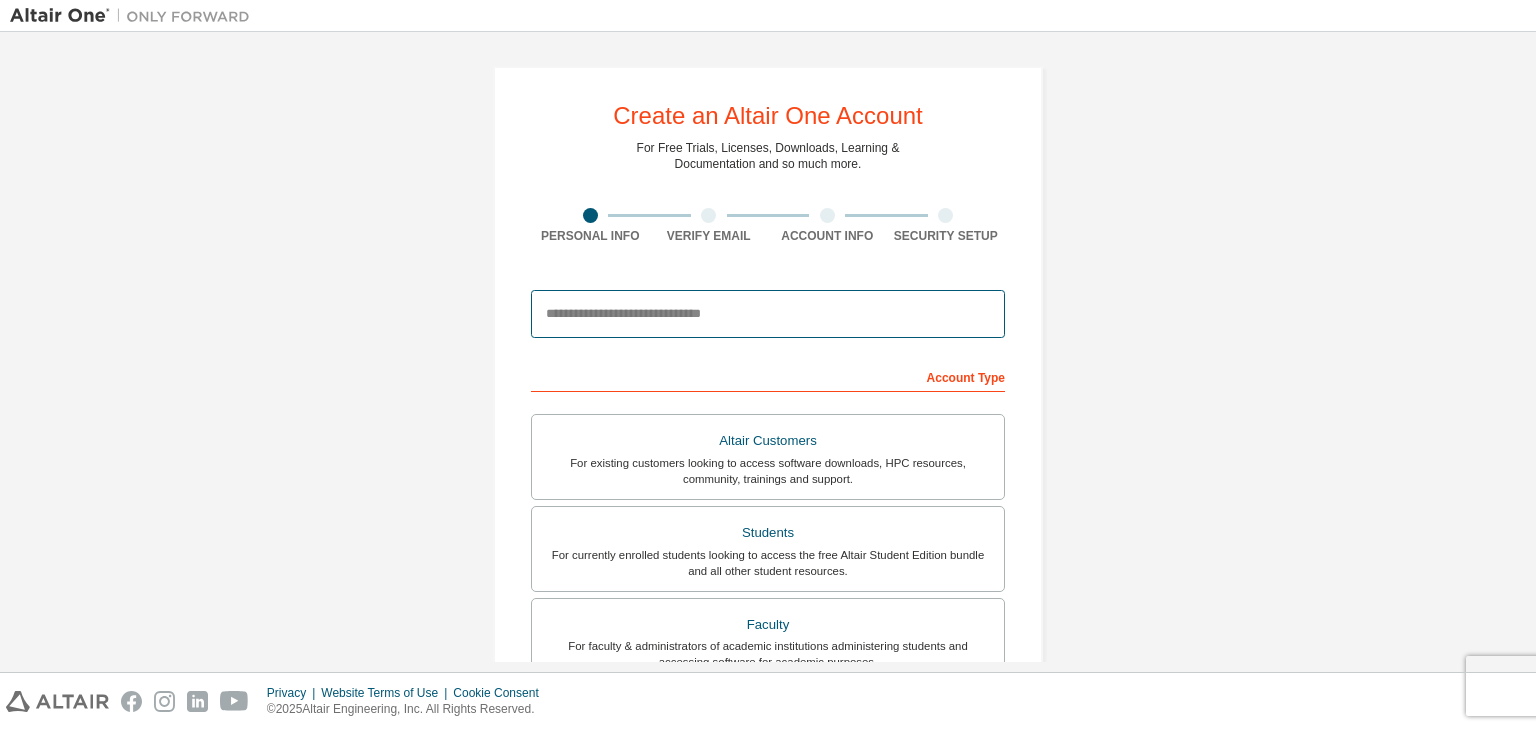 click at bounding box center (768, 314) 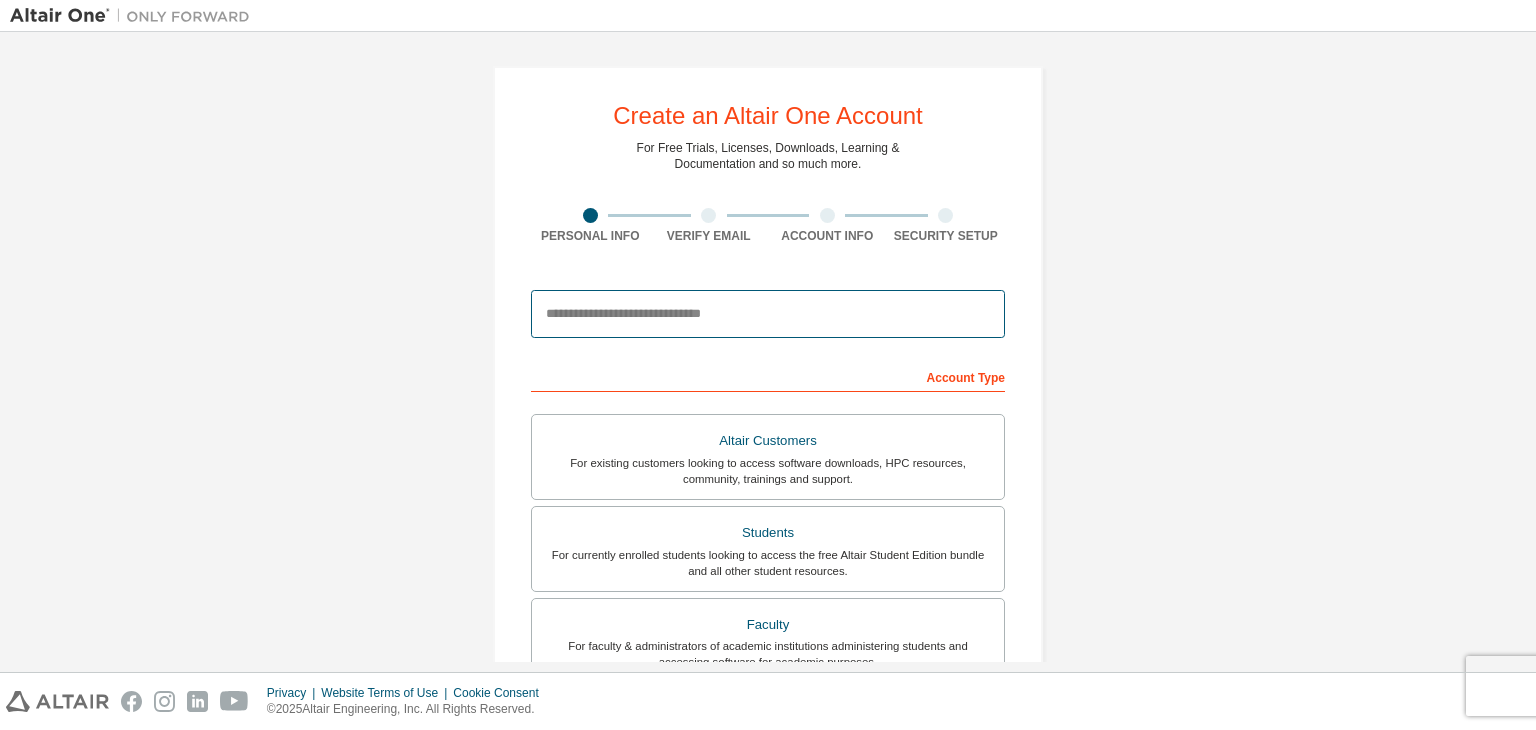 type on "**********" 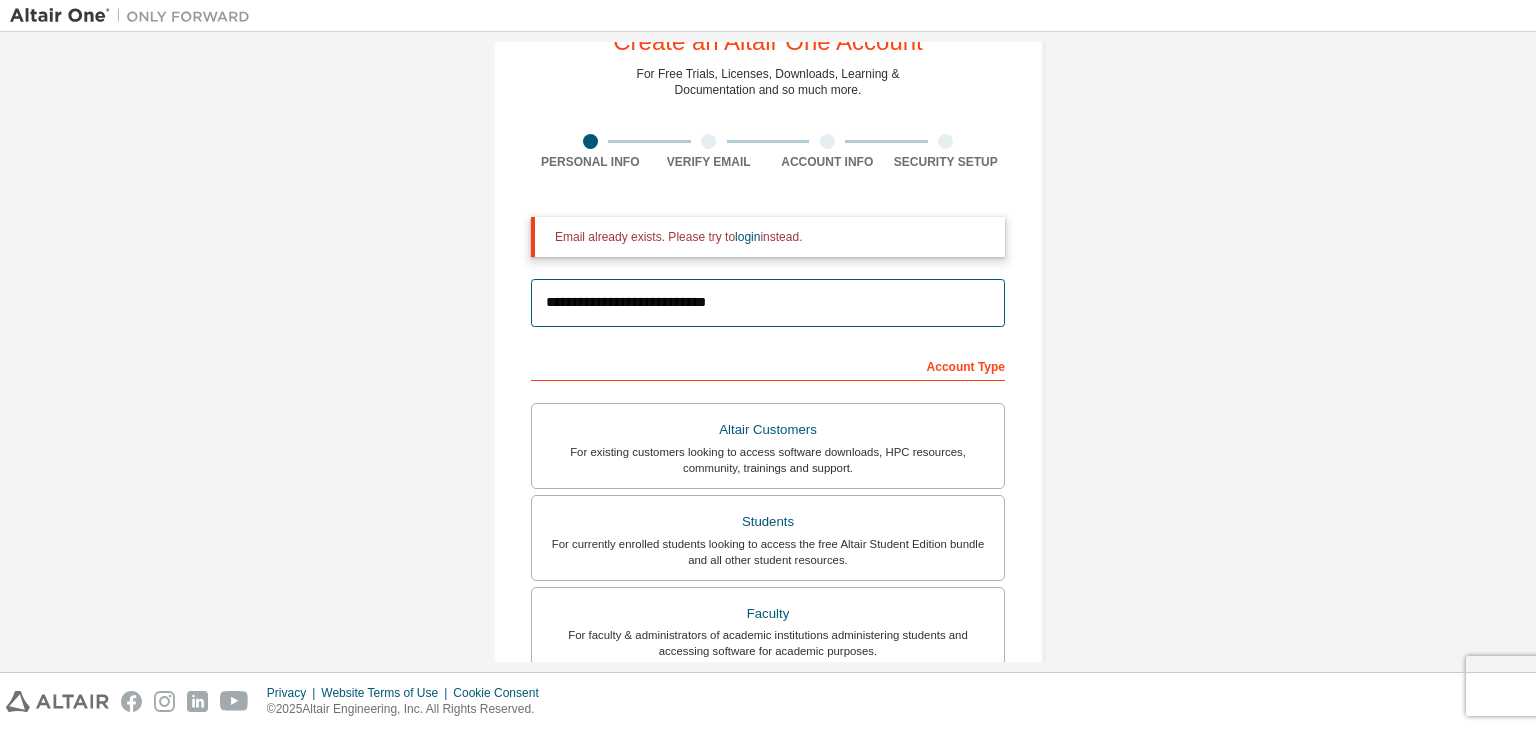 scroll, scrollTop: 71, scrollLeft: 0, axis: vertical 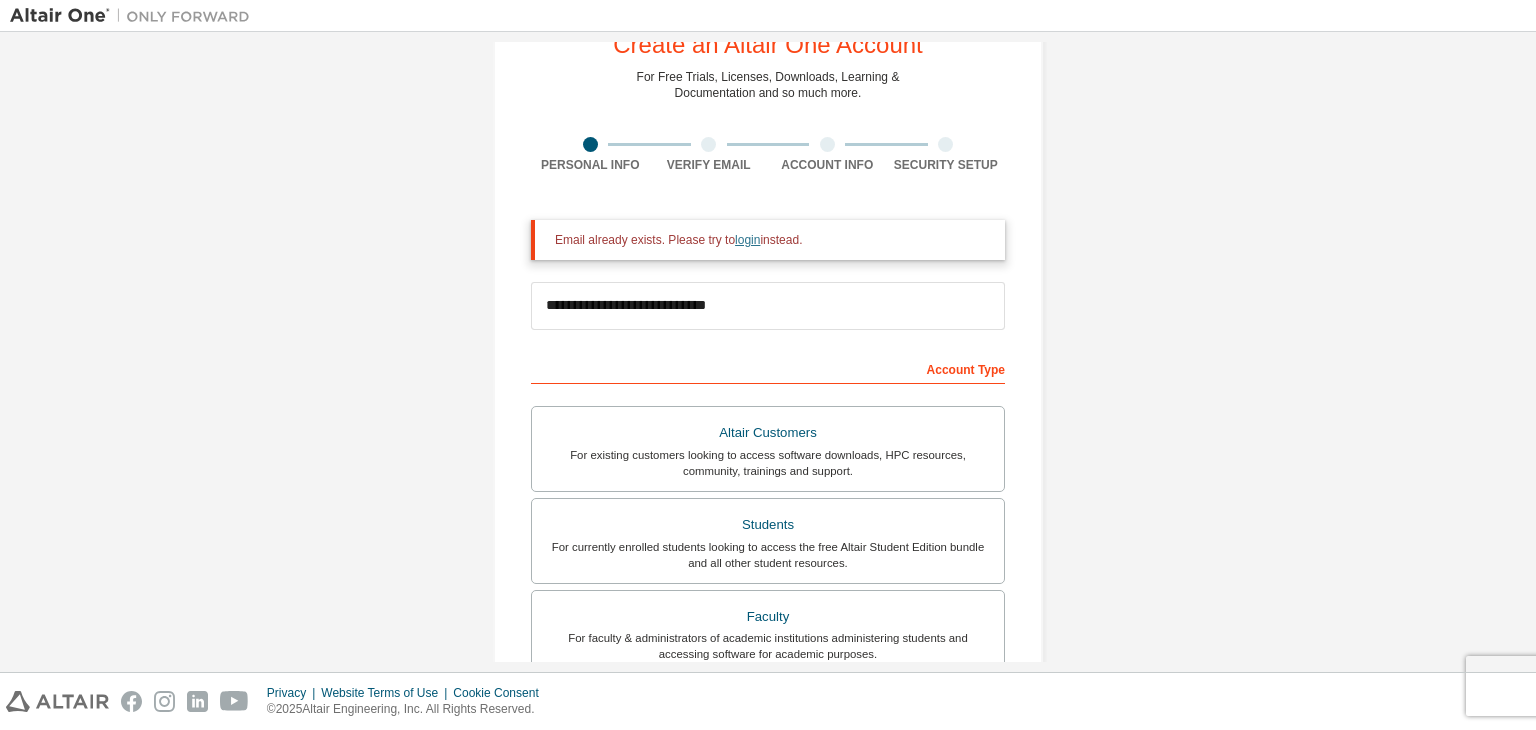 click on "login" at bounding box center (747, 240) 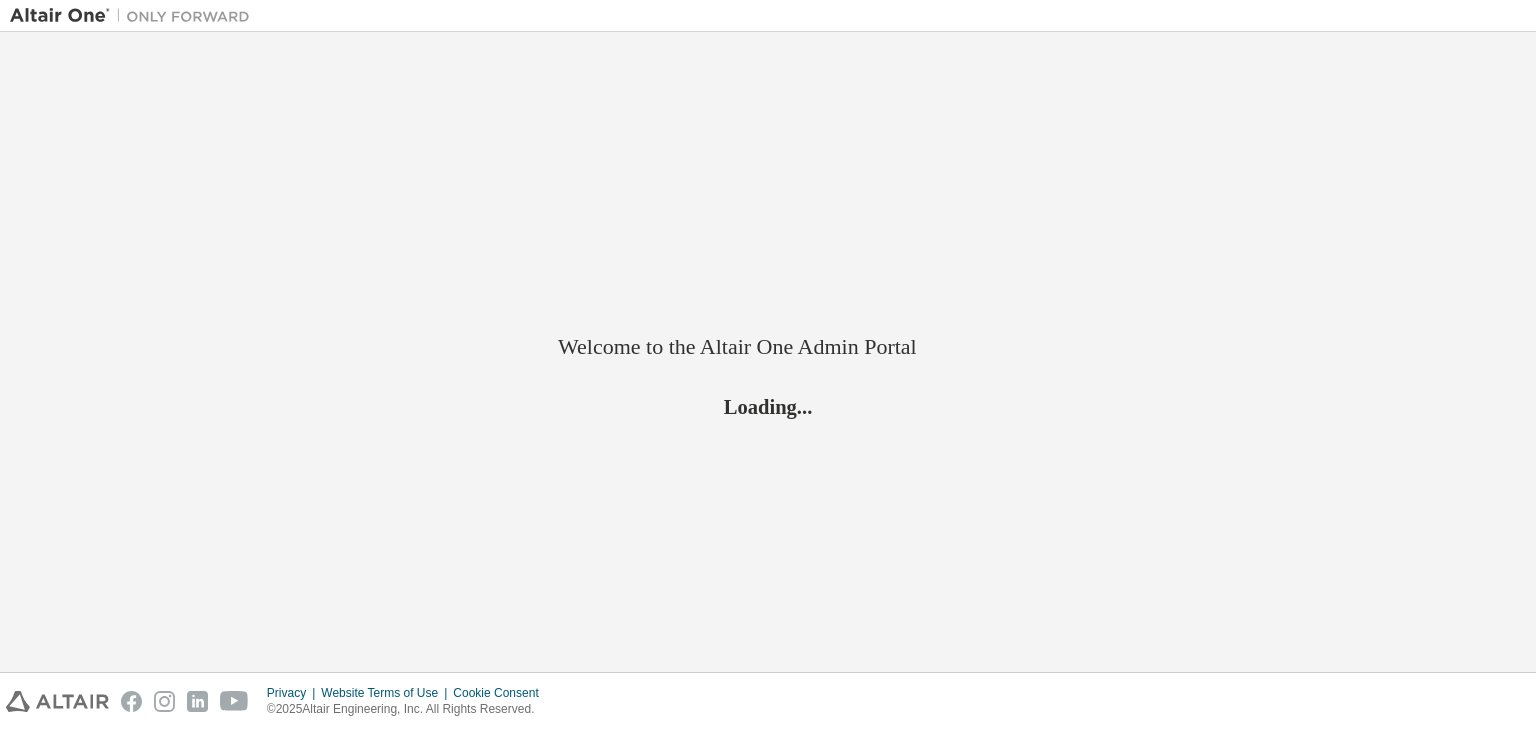 scroll, scrollTop: 0, scrollLeft: 0, axis: both 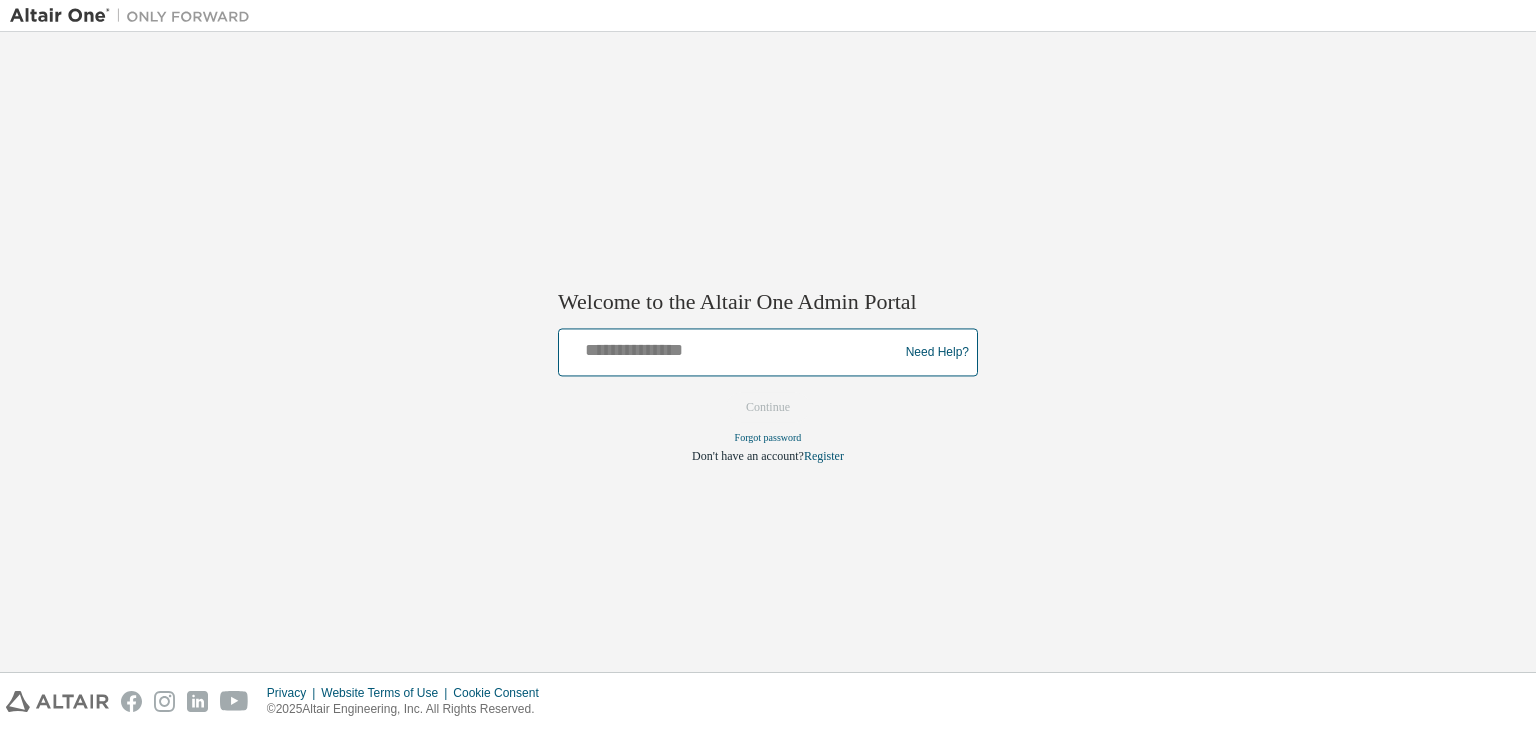 click at bounding box center [731, 348] 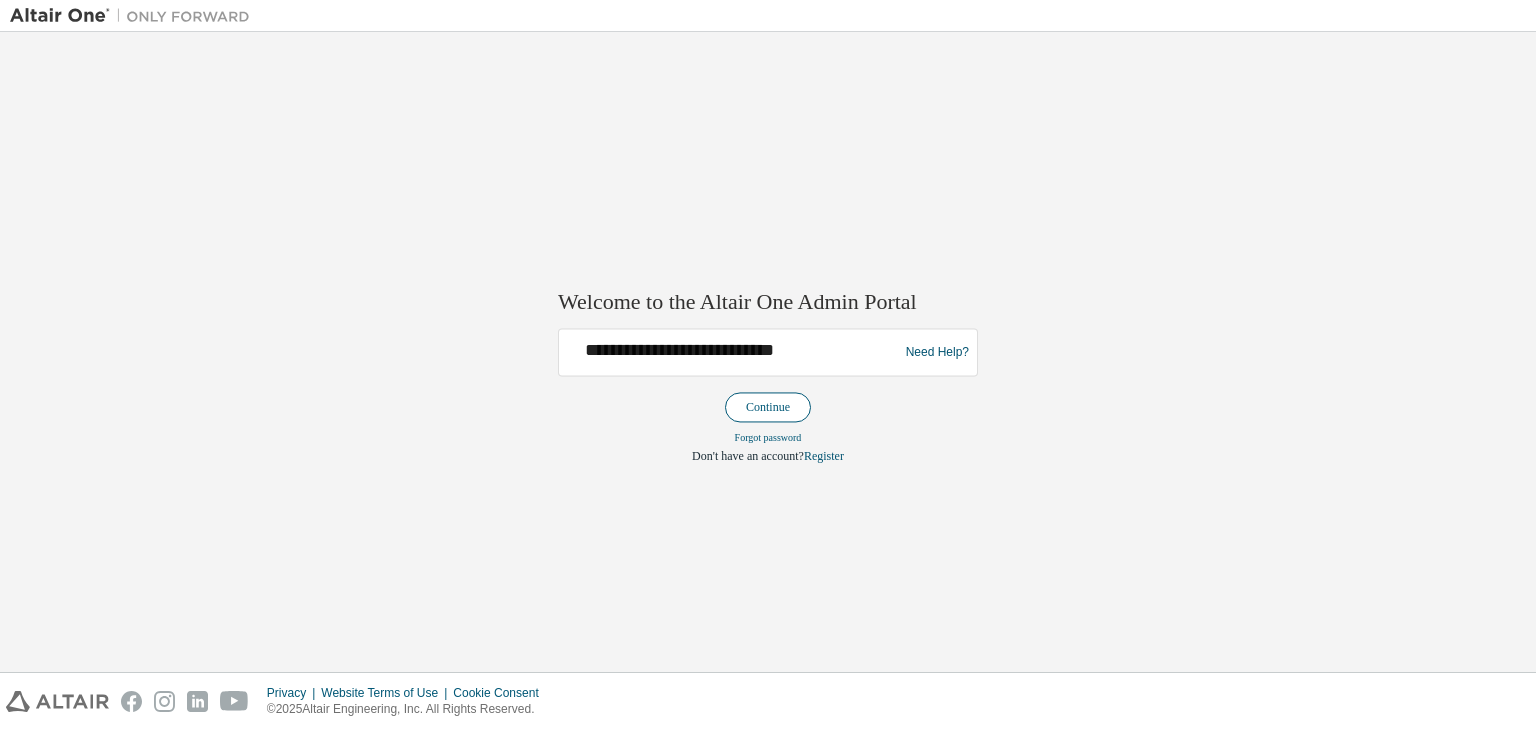 click on "Continue" at bounding box center [768, 408] 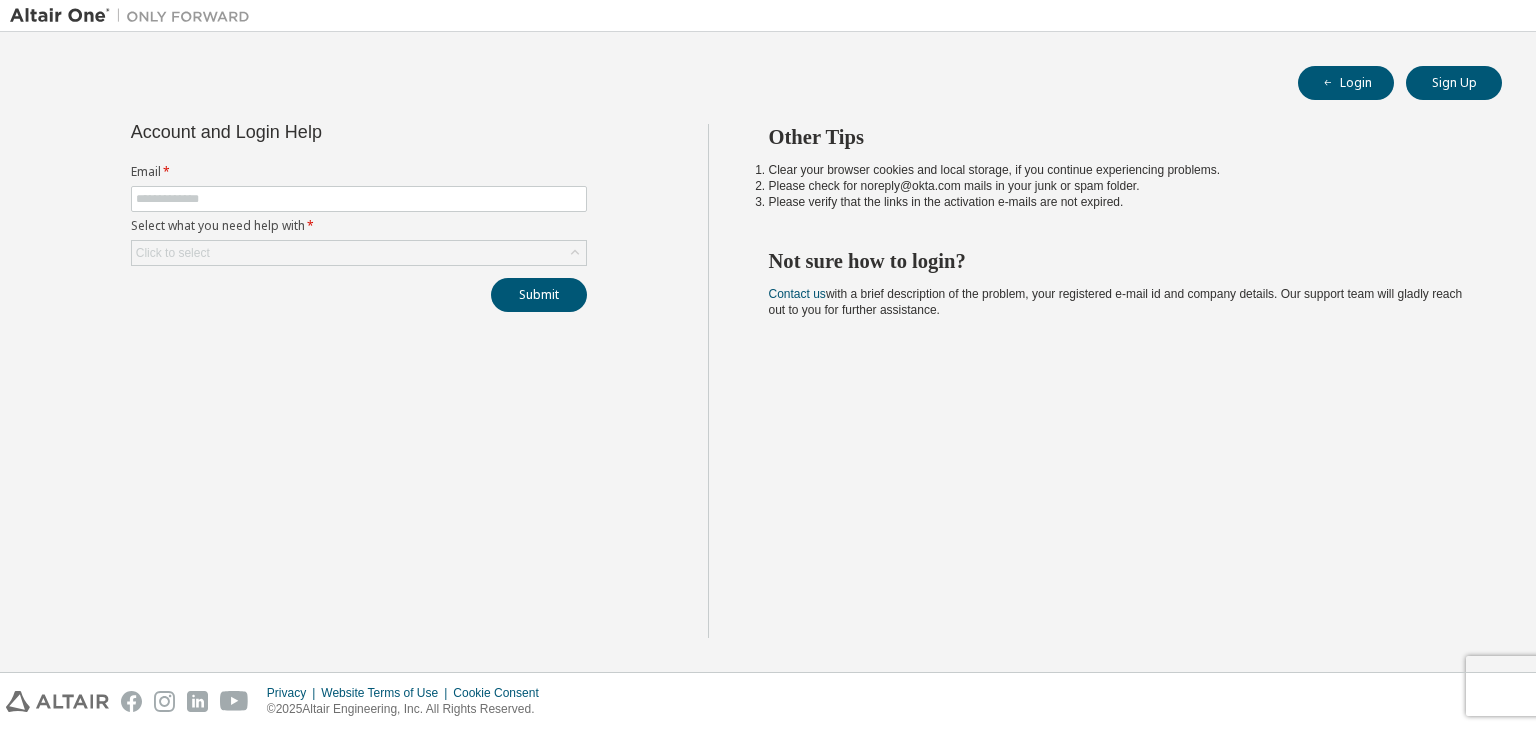 scroll, scrollTop: 0, scrollLeft: 0, axis: both 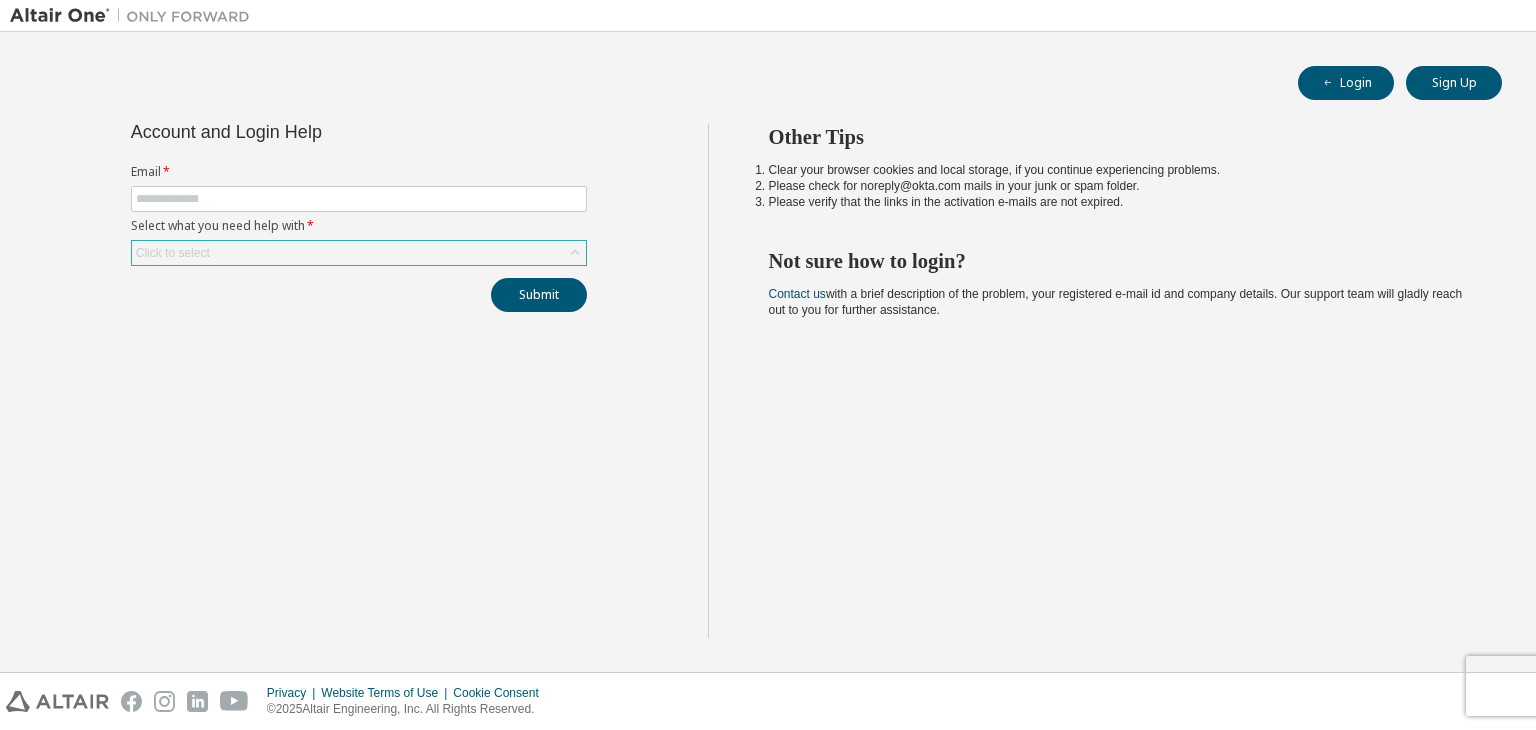 click on "Click to select" at bounding box center (359, 253) 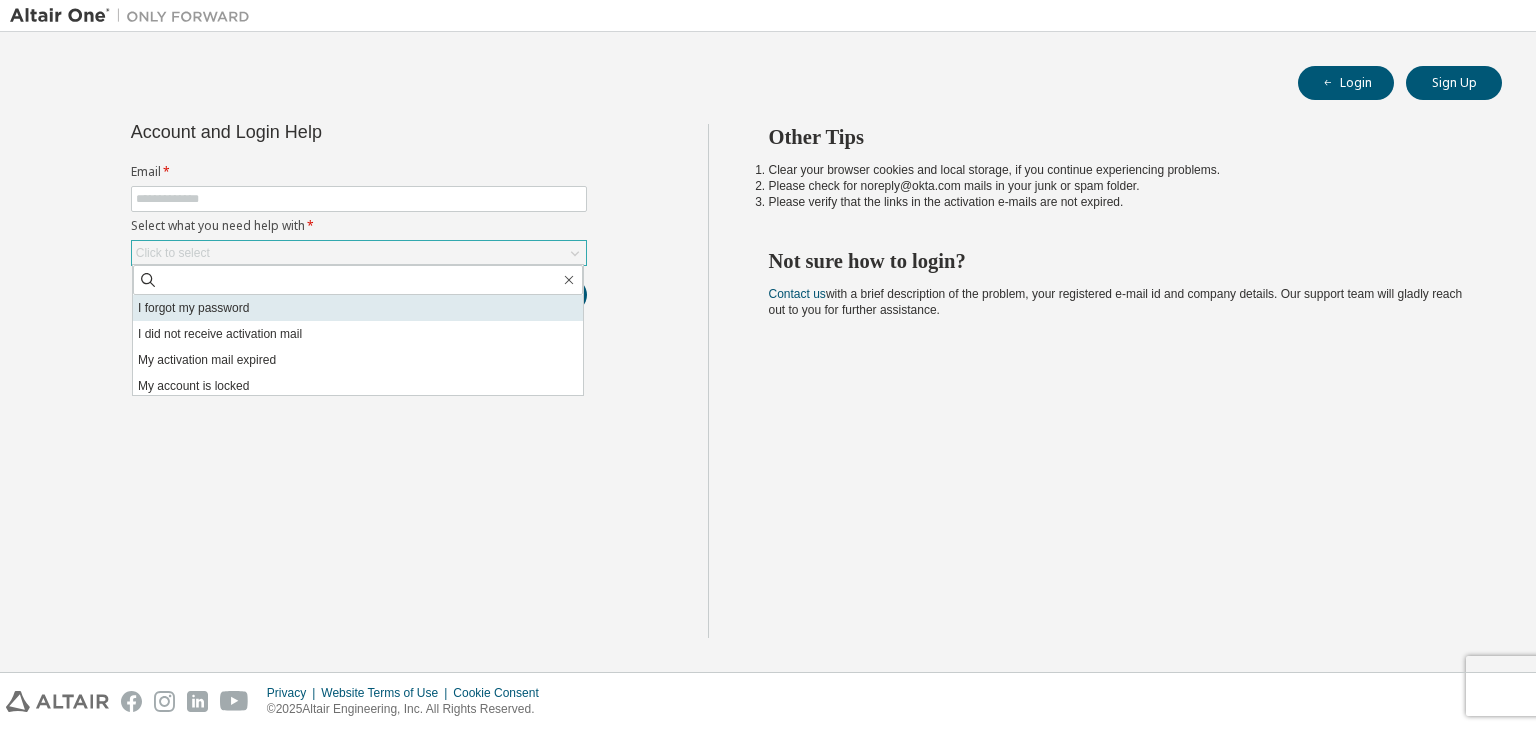 click on "I forgot my password" at bounding box center (358, 308) 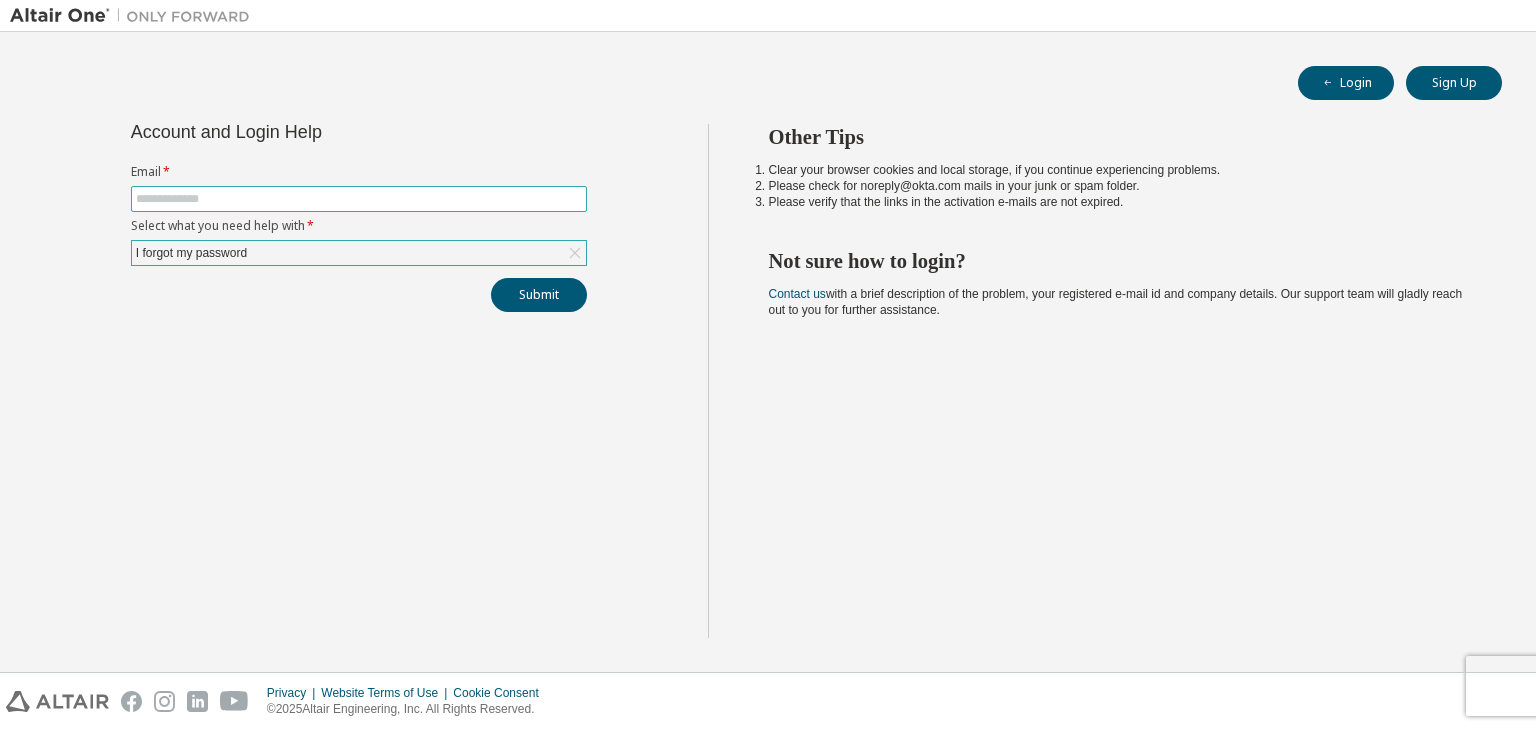 click at bounding box center (359, 199) 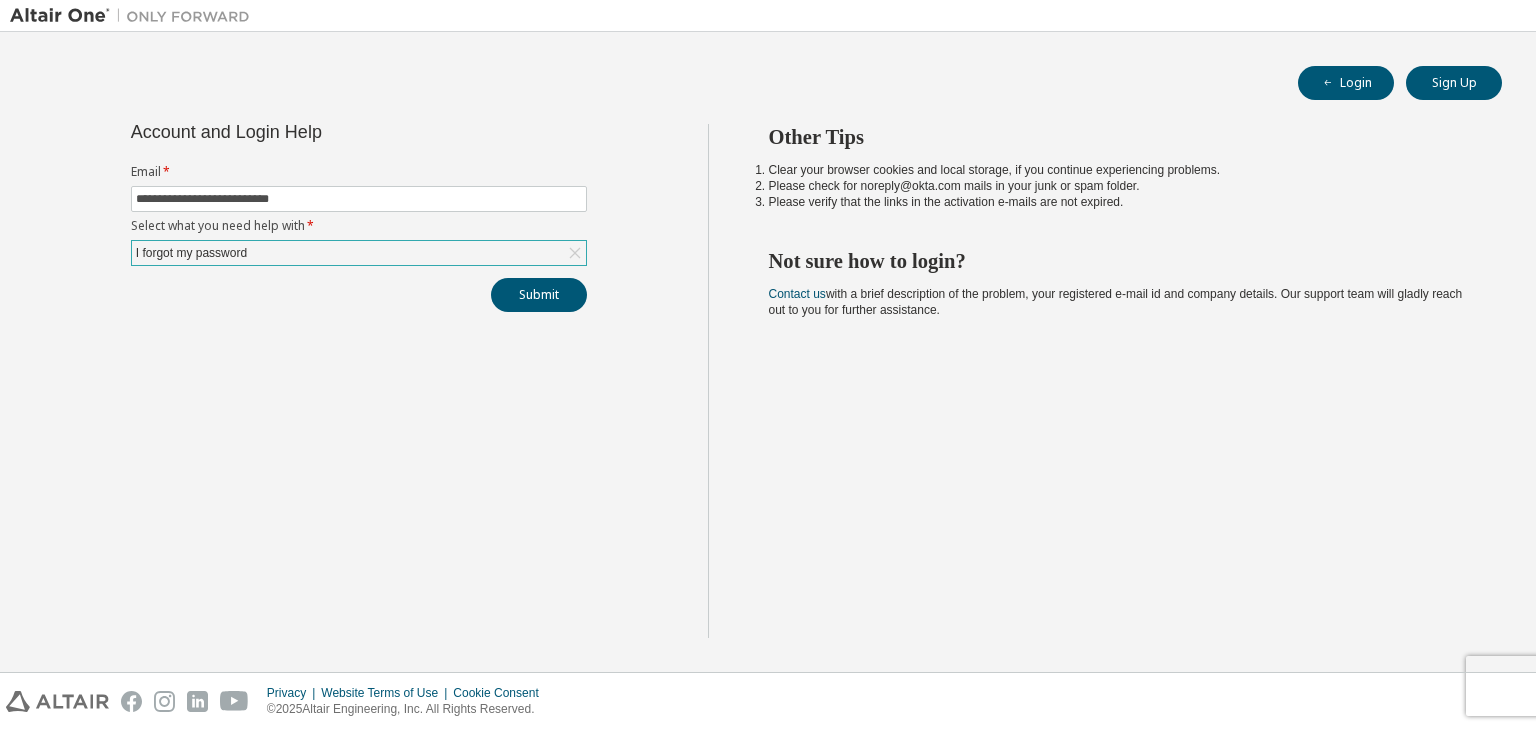click on "I forgot my password" at bounding box center [359, 253] 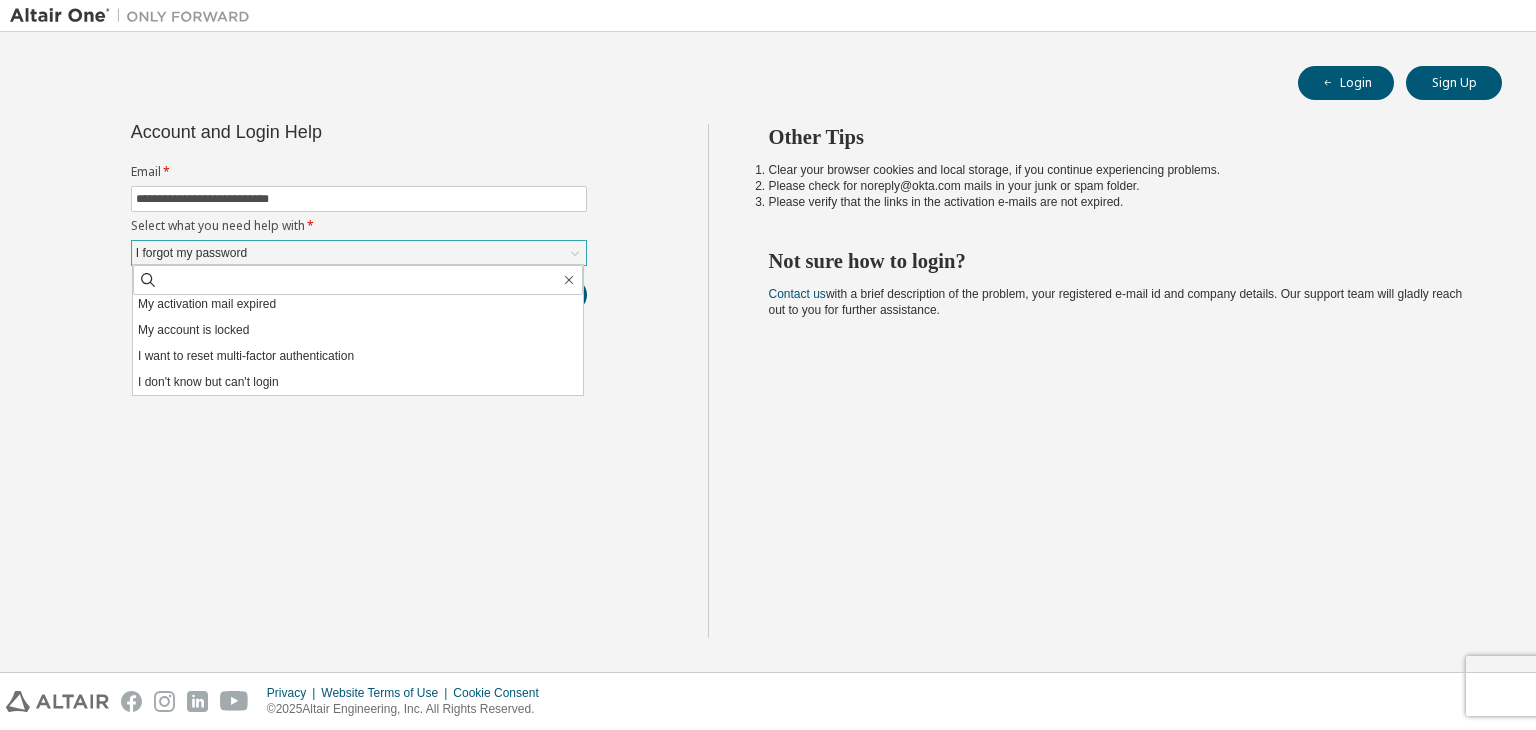 scroll, scrollTop: 0, scrollLeft: 0, axis: both 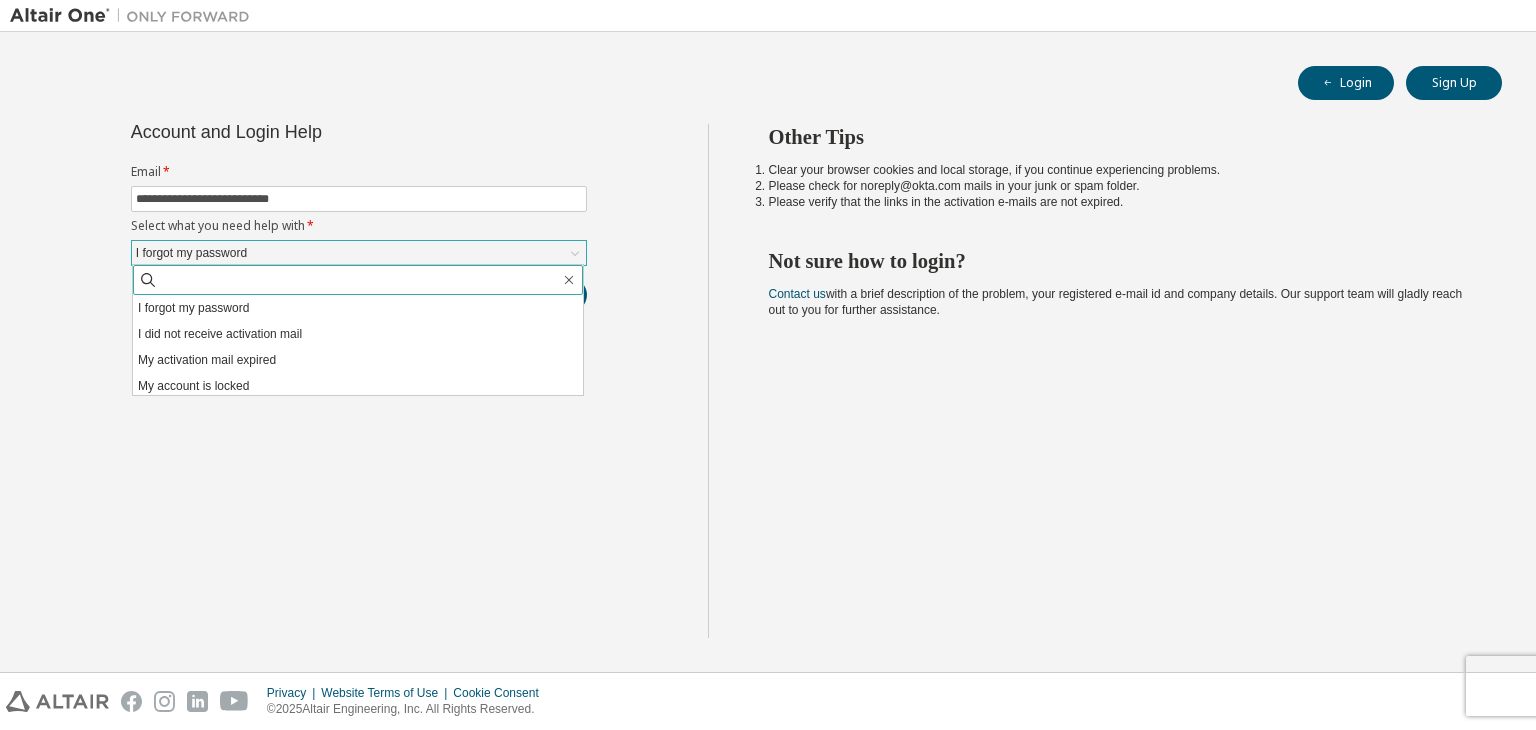 click at bounding box center [359, 280] 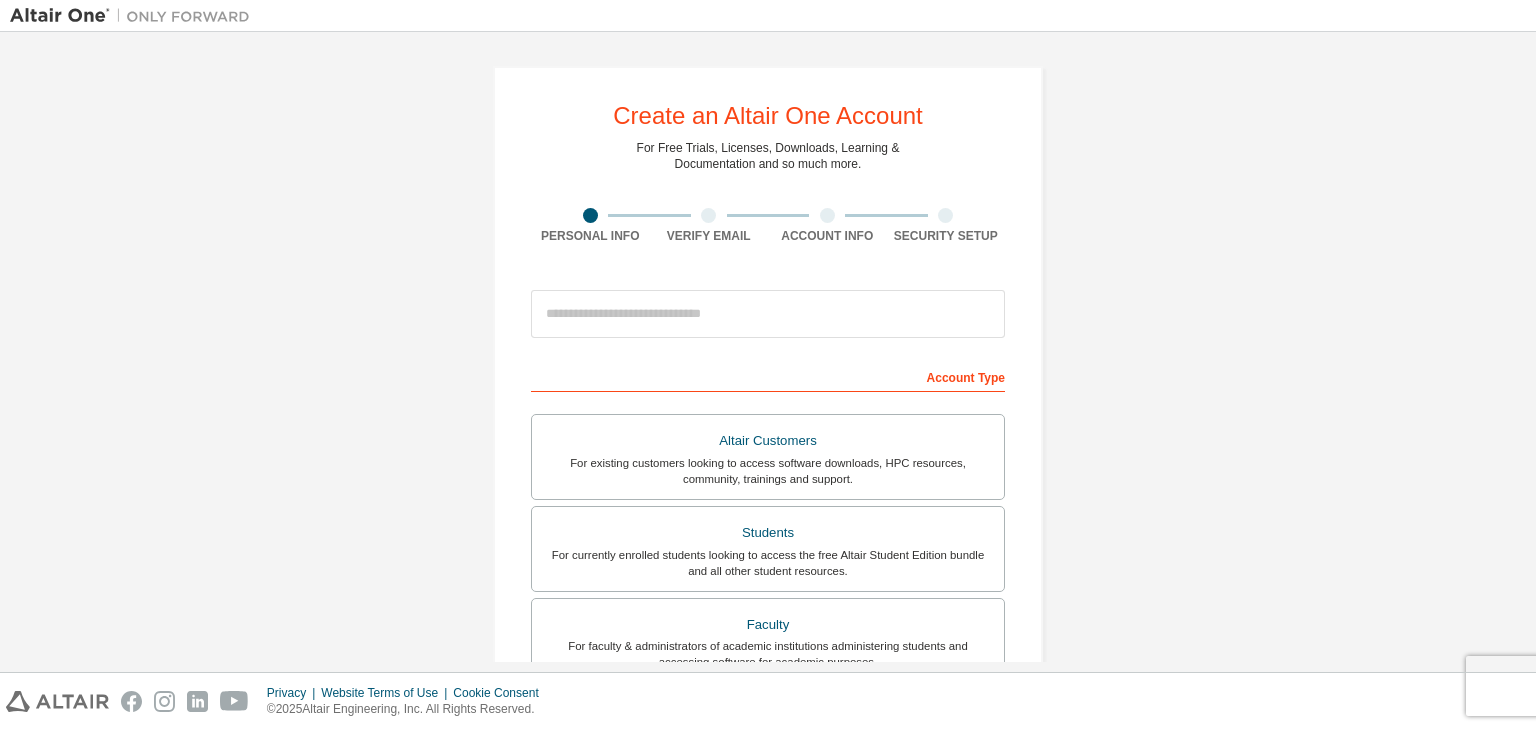 scroll, scrollTop: 0, scrollLeft: 0, axis: both 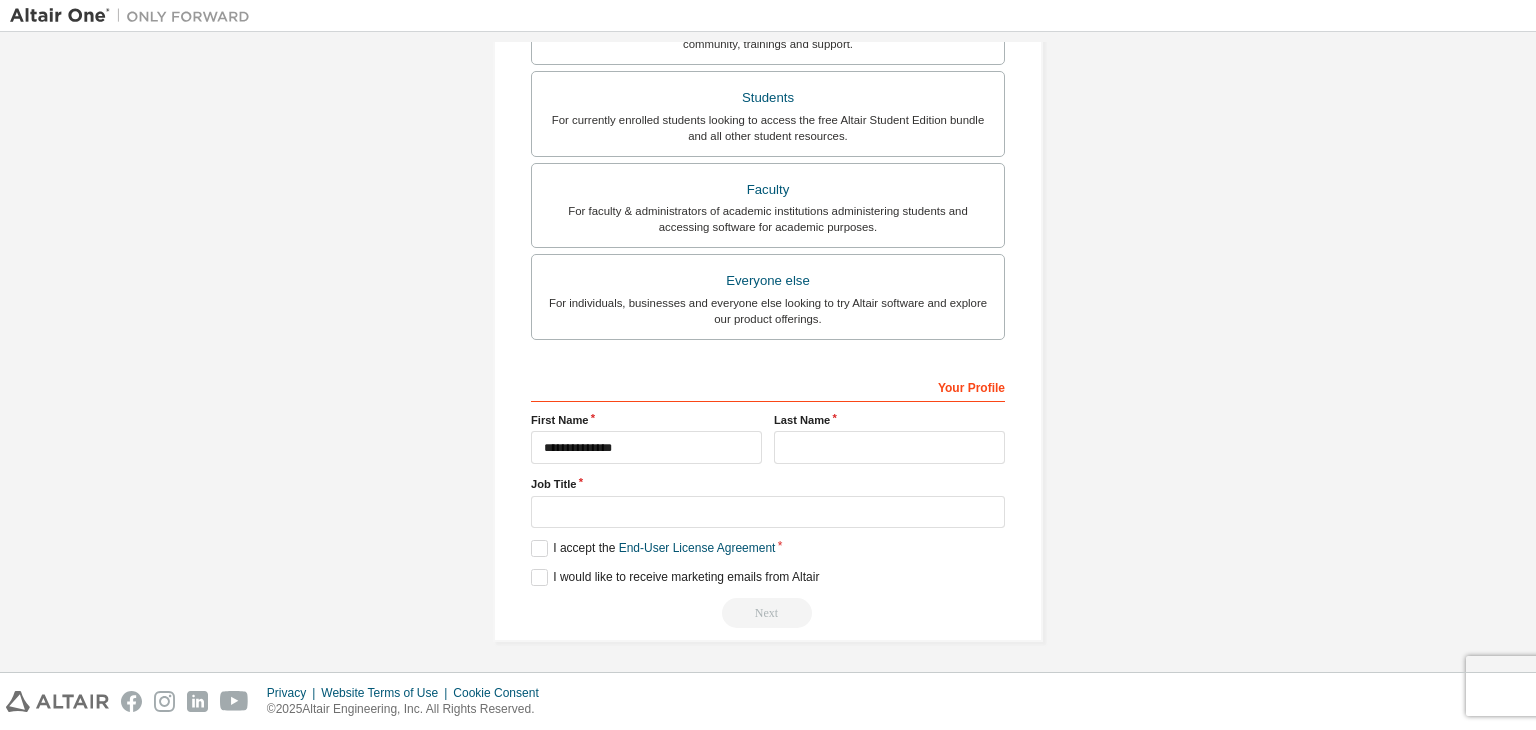 click on "**********" at bounding box center [646, 447] 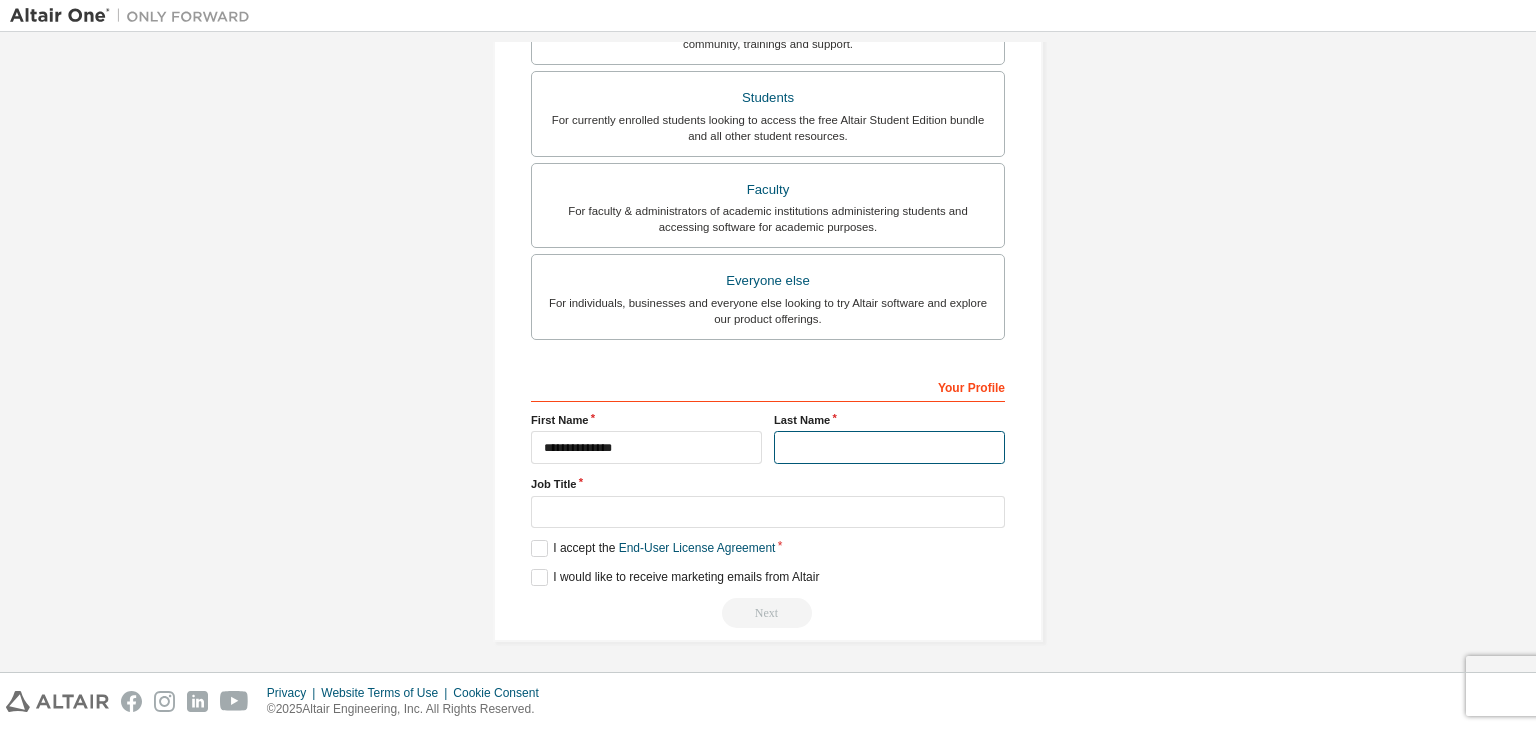 click at bounding box center (889, 447) 